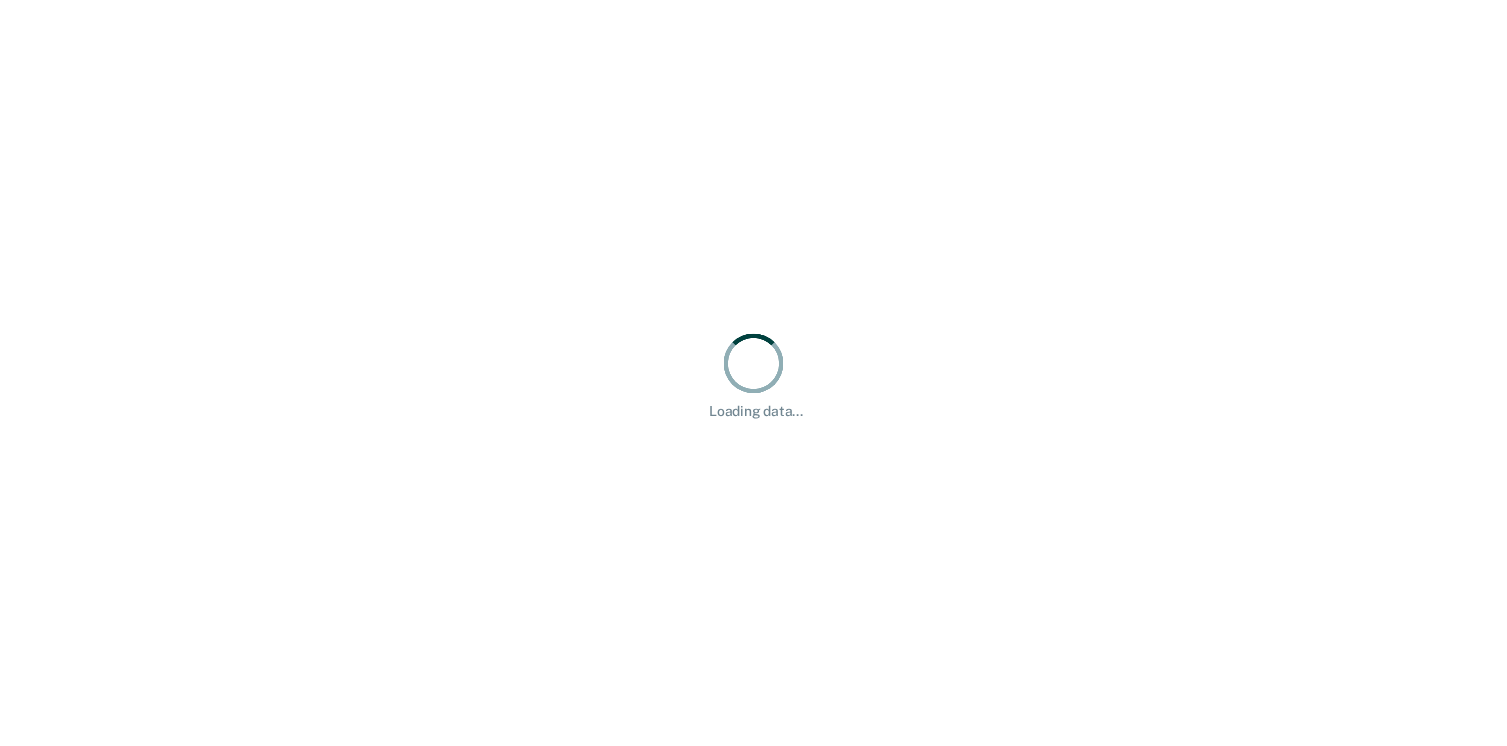 scroll, scrollTop: 0, scrollLeft: 0, axis: both 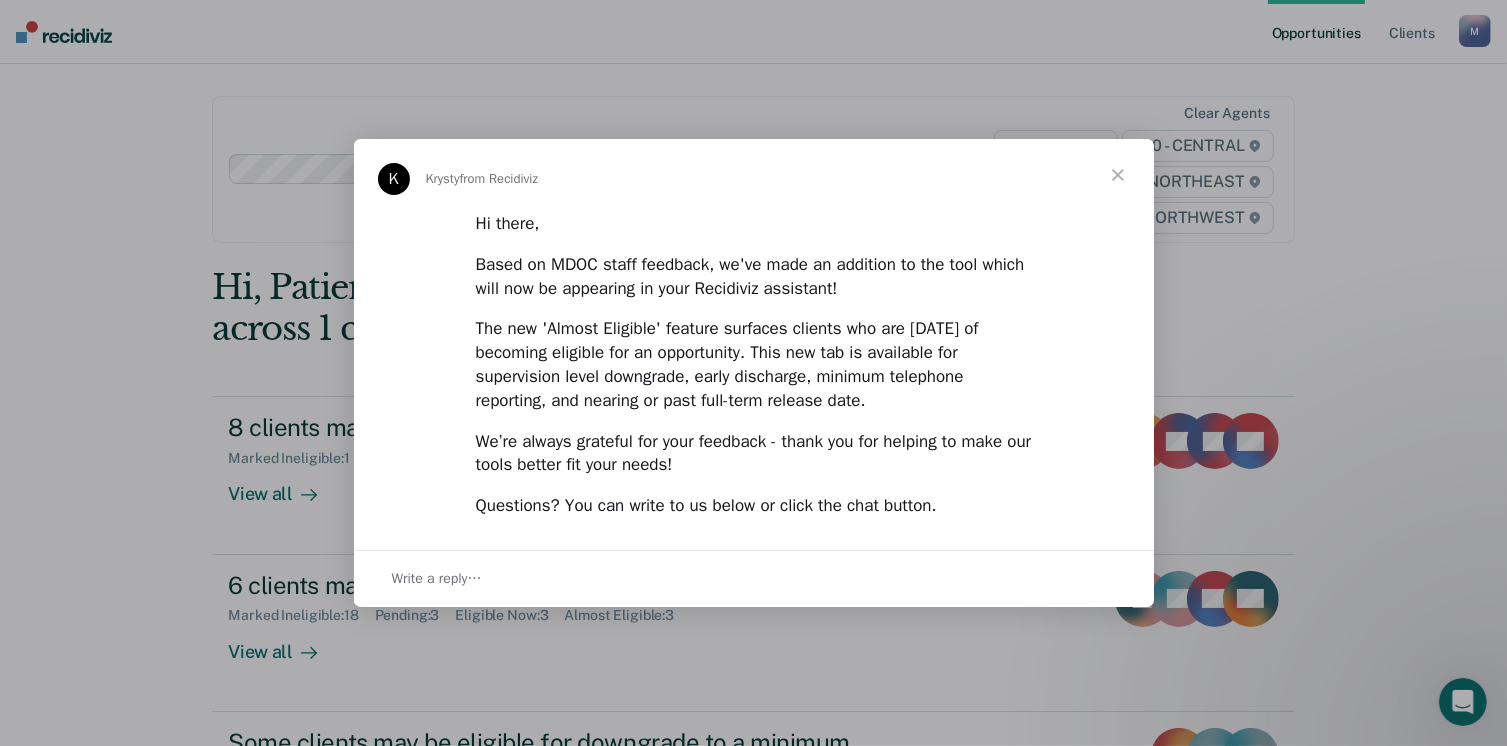 click at bounding box center [1118, 175] 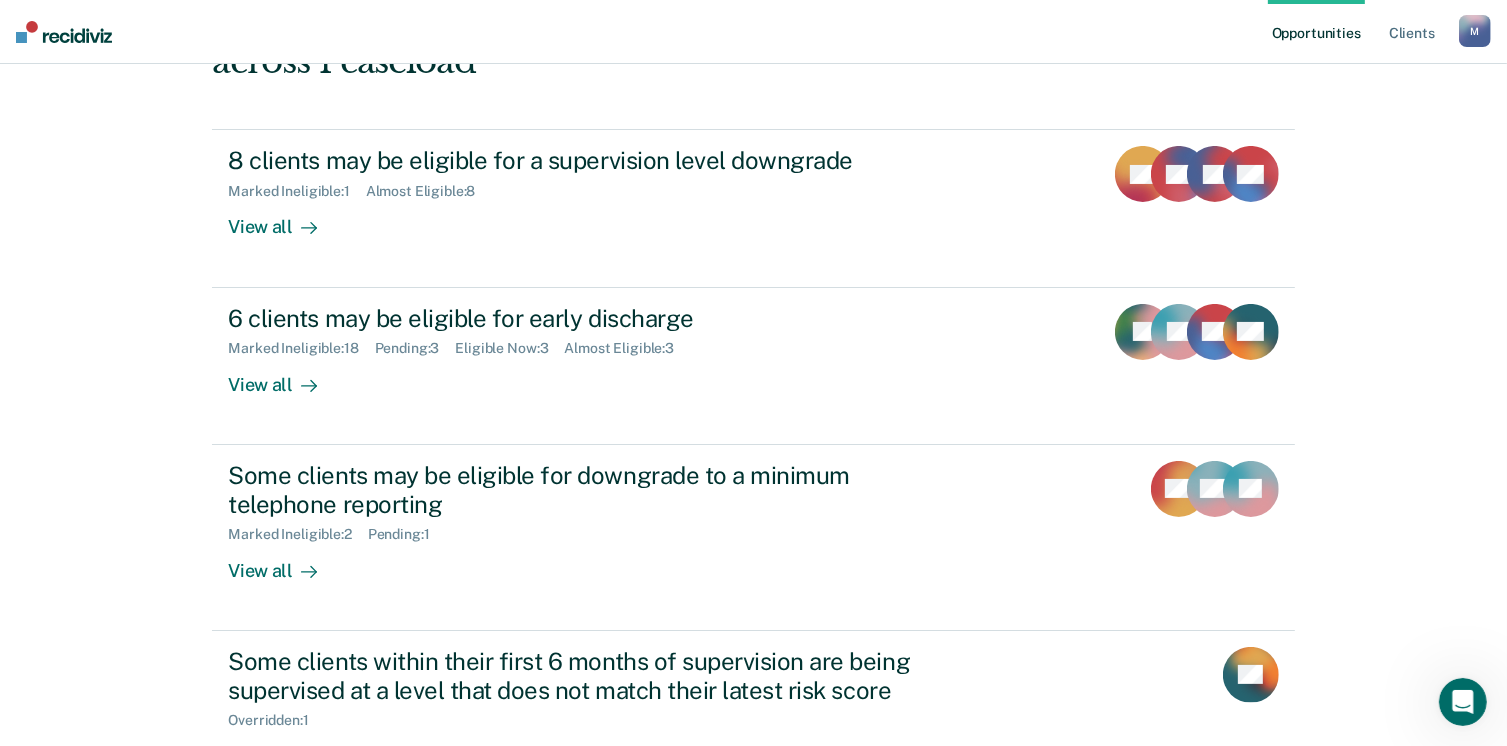 scroll, scrollTop: 346, scrollLeft: 0, axis: vertical 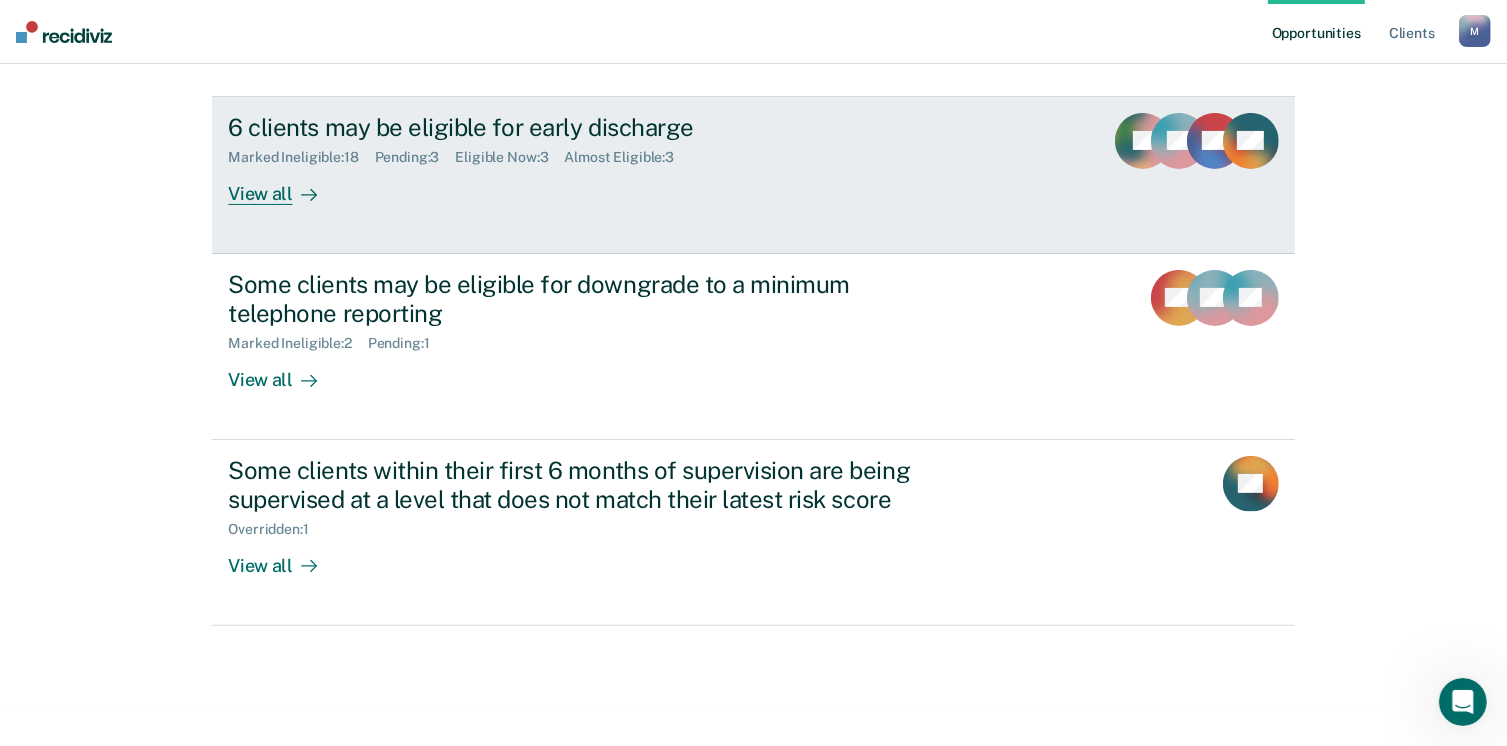 click on "View all" at bounding box center [284, 185] 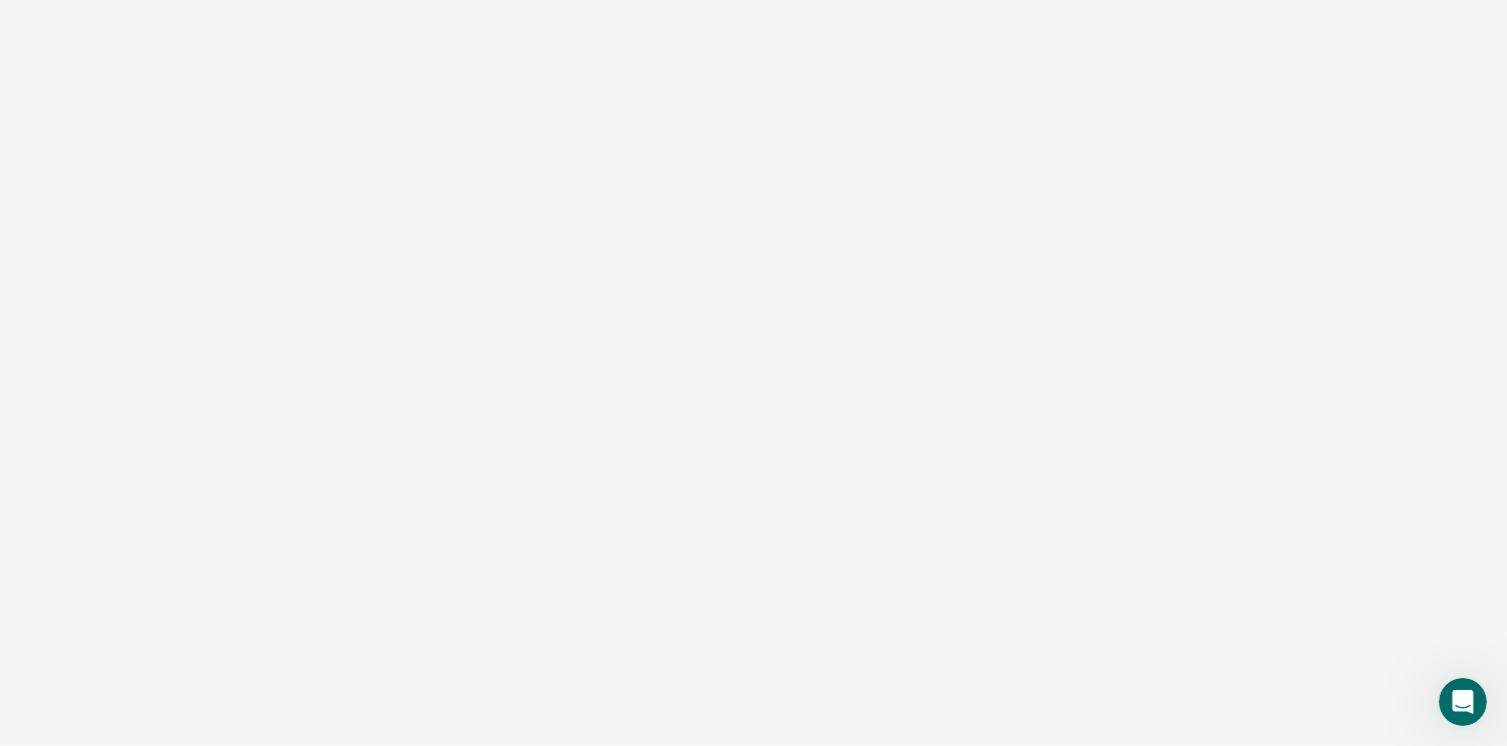 scroll, scrollTop: 0, scrollLeft: 0, axis: both 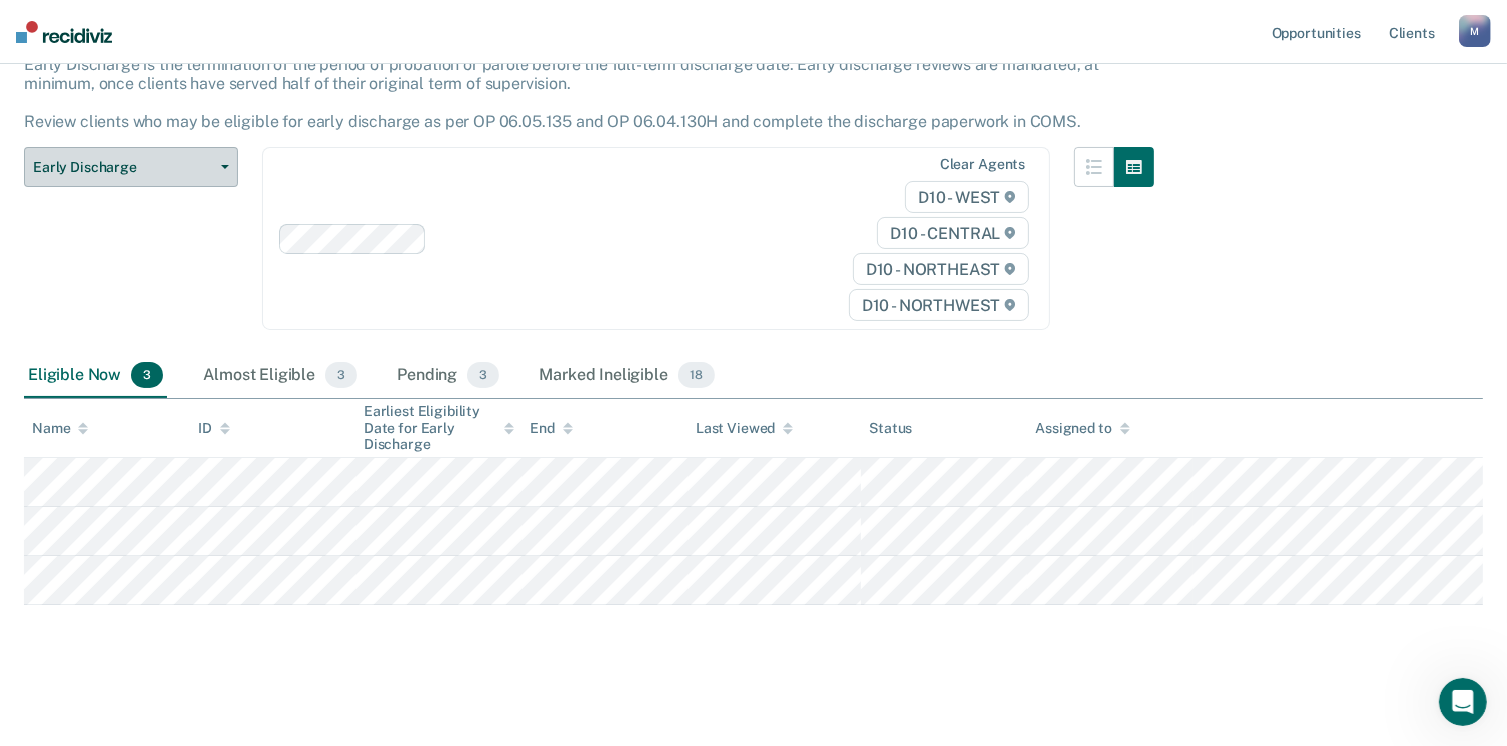 click on "Early Discharge" at bounding box center (131, 167) 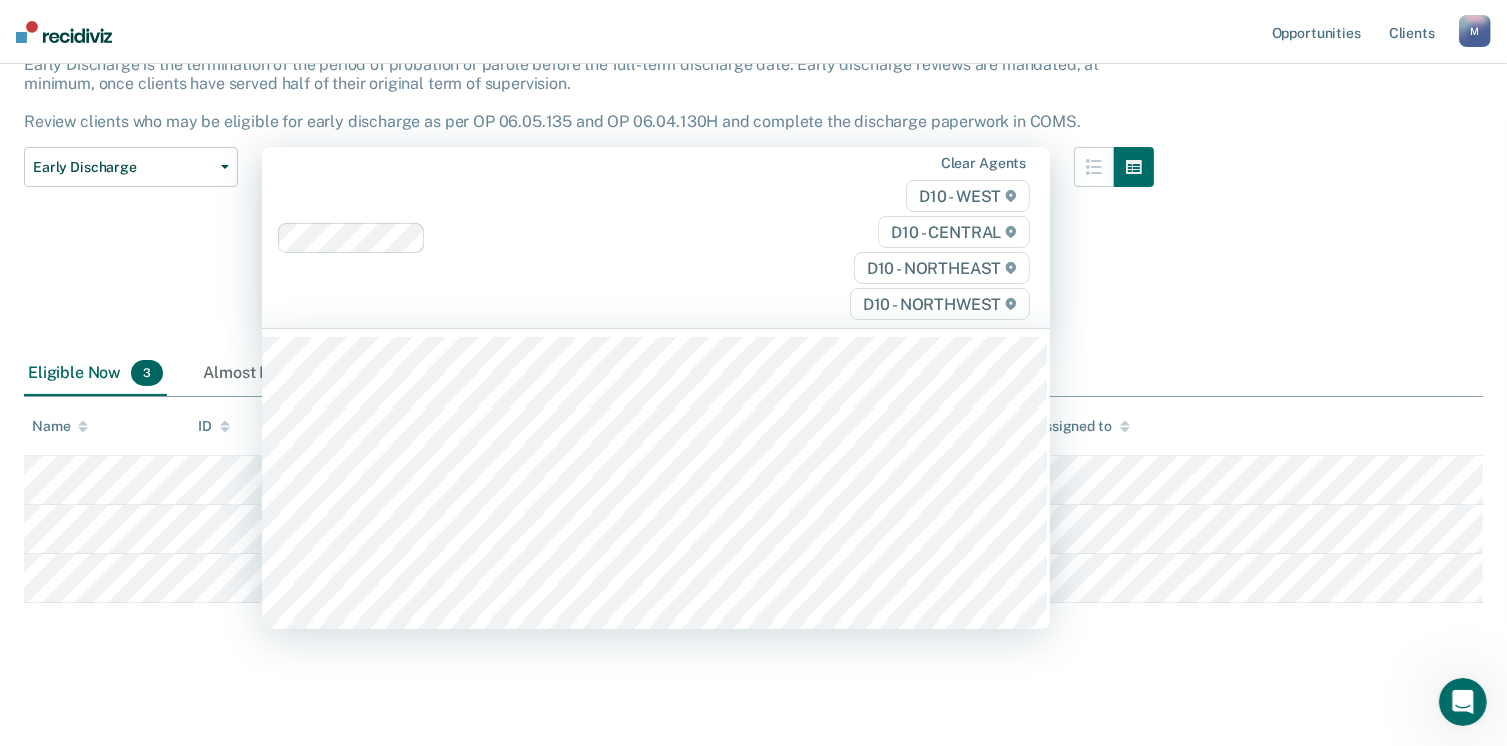 click on "Clear   agents D10 - WEST   D10 - CENTRAL   D10 - NORTHEAST   D10 - NORTHWEST" at bounding box center (656, 237) 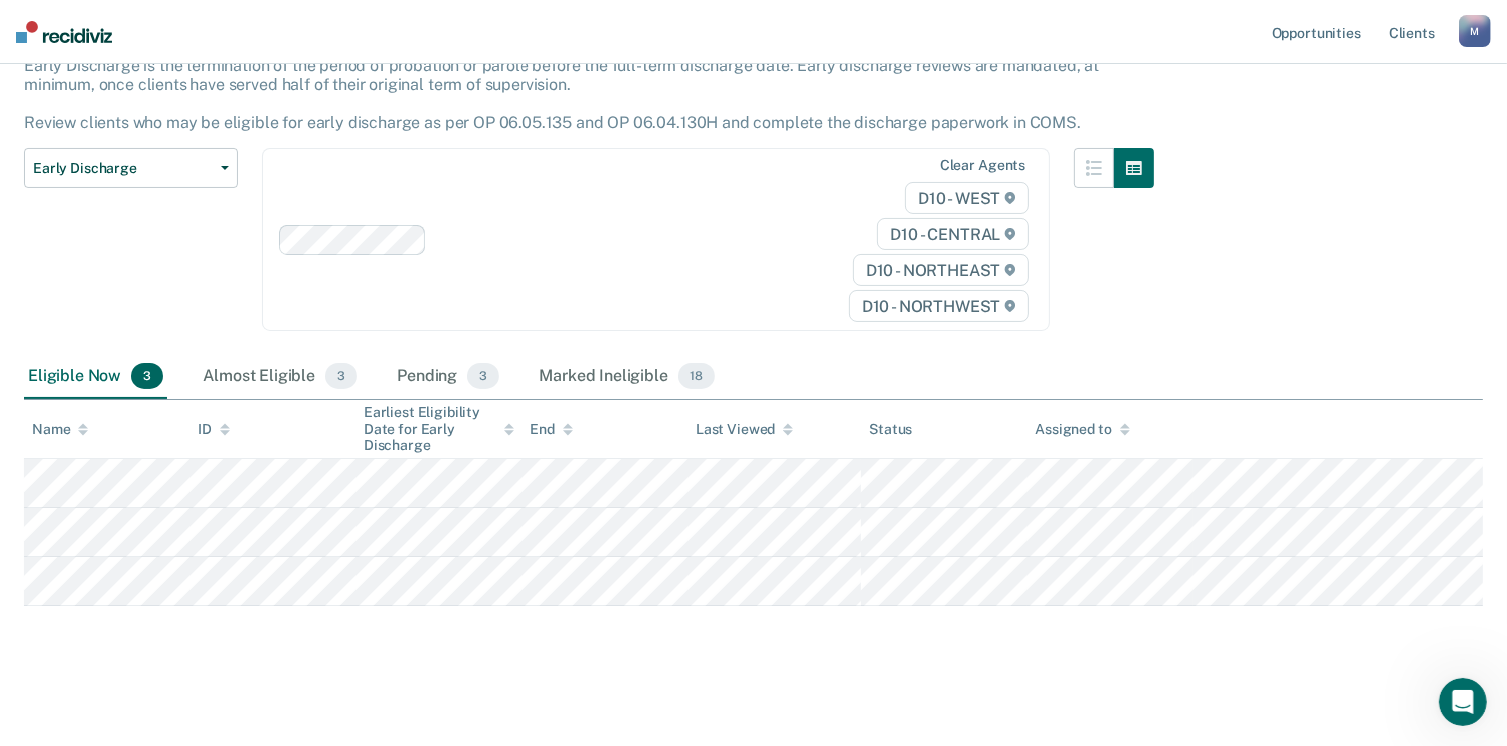 click on "Early Discharge   Early Discharge is the termination of the period of probation or parole before the full-term discharge date. Early discharge reviews are mandated, at minimum, once clients have served half of their original term of supervision. Review clients who may be eligible for early discharge as per OP 06.05.135 and OP 06.04.130H and complete the discharge paperwork in COMS. Early Discharge Classification Review Early Discharge Minimum Telephone Reporting Overdue for Discharge Supervision Level Mismatch Clear   agents D10 - WEST   D10 - CENTRAL   D10 - NORTHEAST   D10 - NORTHWEST   Eligible Now 3 Almost Eligible 3 Pending 3 Marked Ineligible 18
To pick up a draggable item, press the space bar.
While dragging, use the arrow keys to move the item.
Press space again to drop the item in its new position, or press escape to cancel.
Name ID Earliest Eligibility Date for Early Discharge End Last Viewed Status Assigned to" at bounding box center [753, 299] 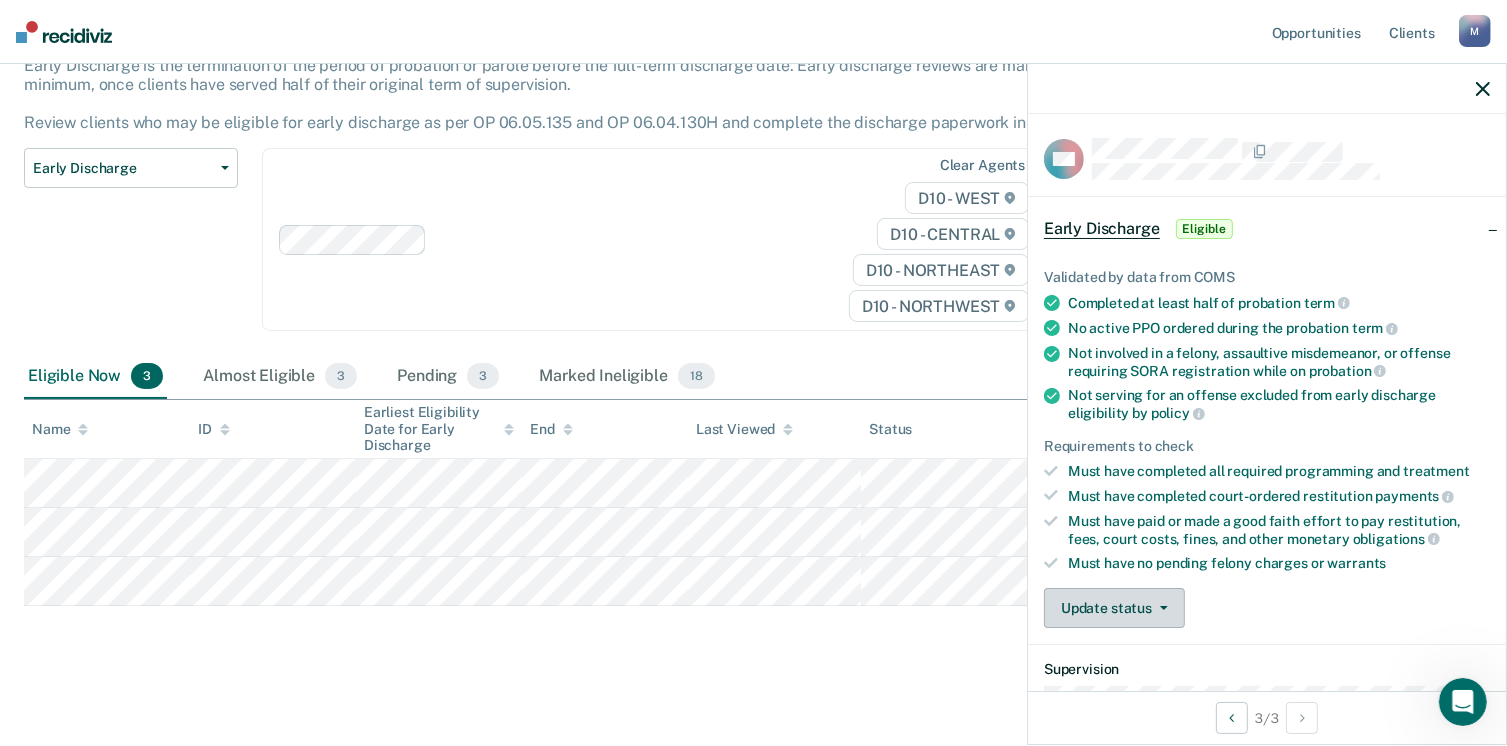 click on "Update status" at bounding box center [1114, 608] 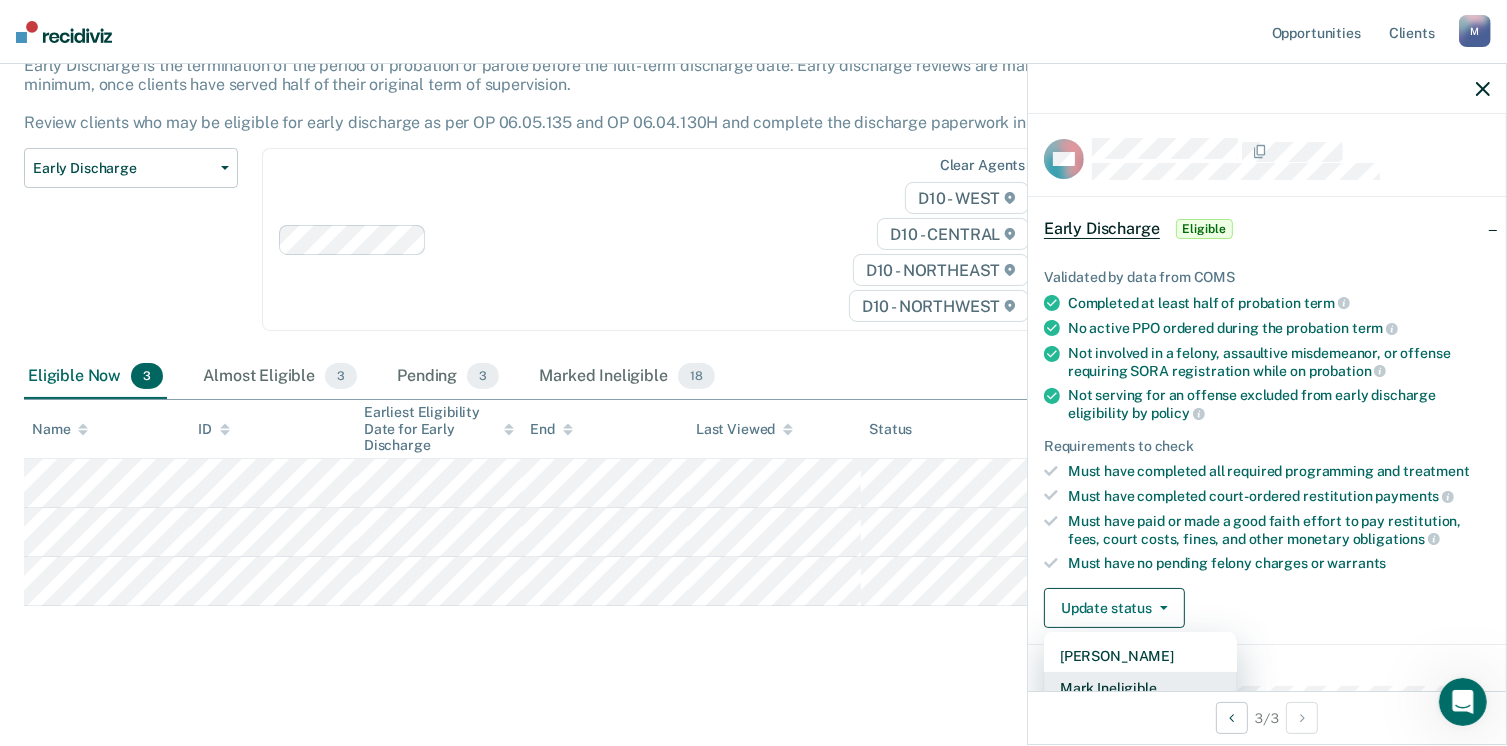 scroll, scrollTop: 5, scrollLeft: 0, axis: vertical 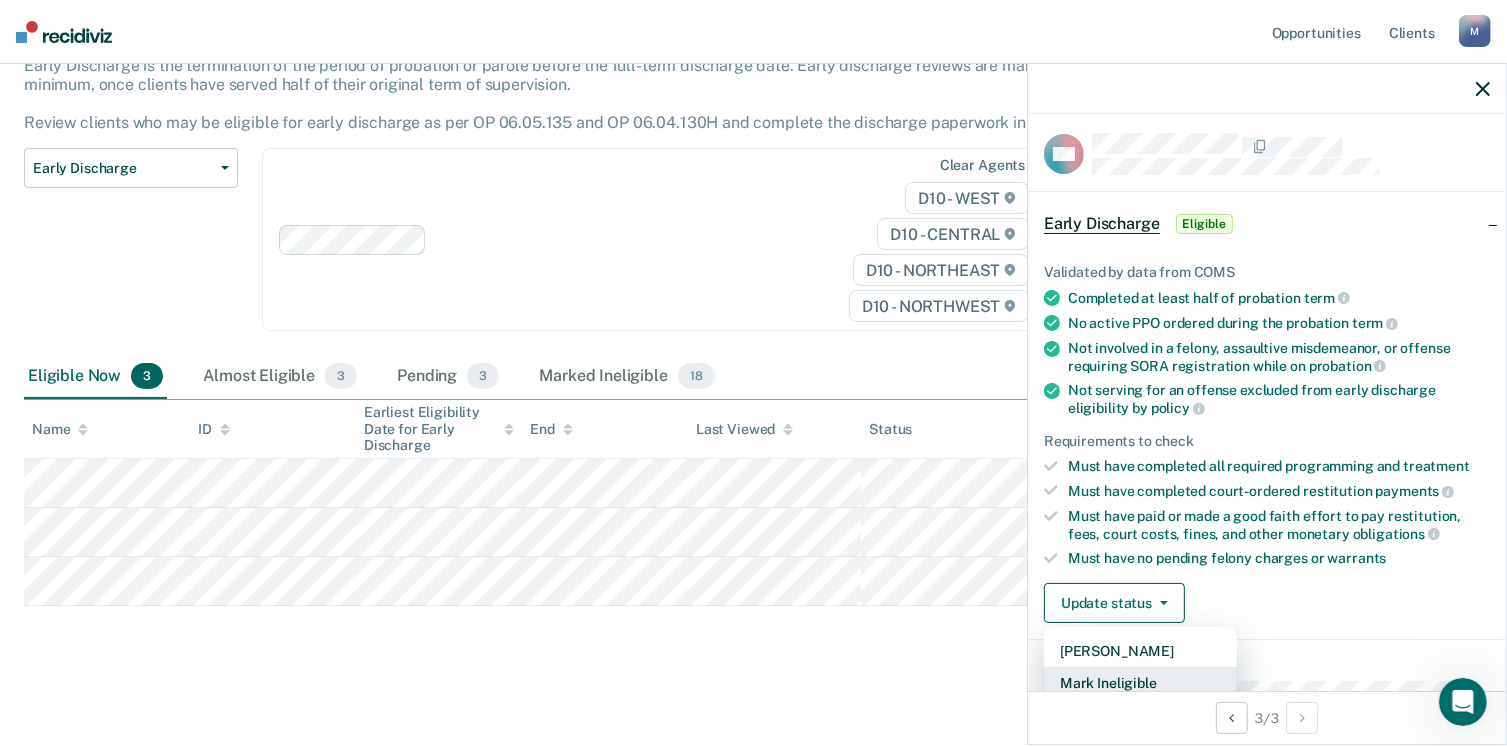 click on "Mark Ineligible" at bounding box center [1140, 683] 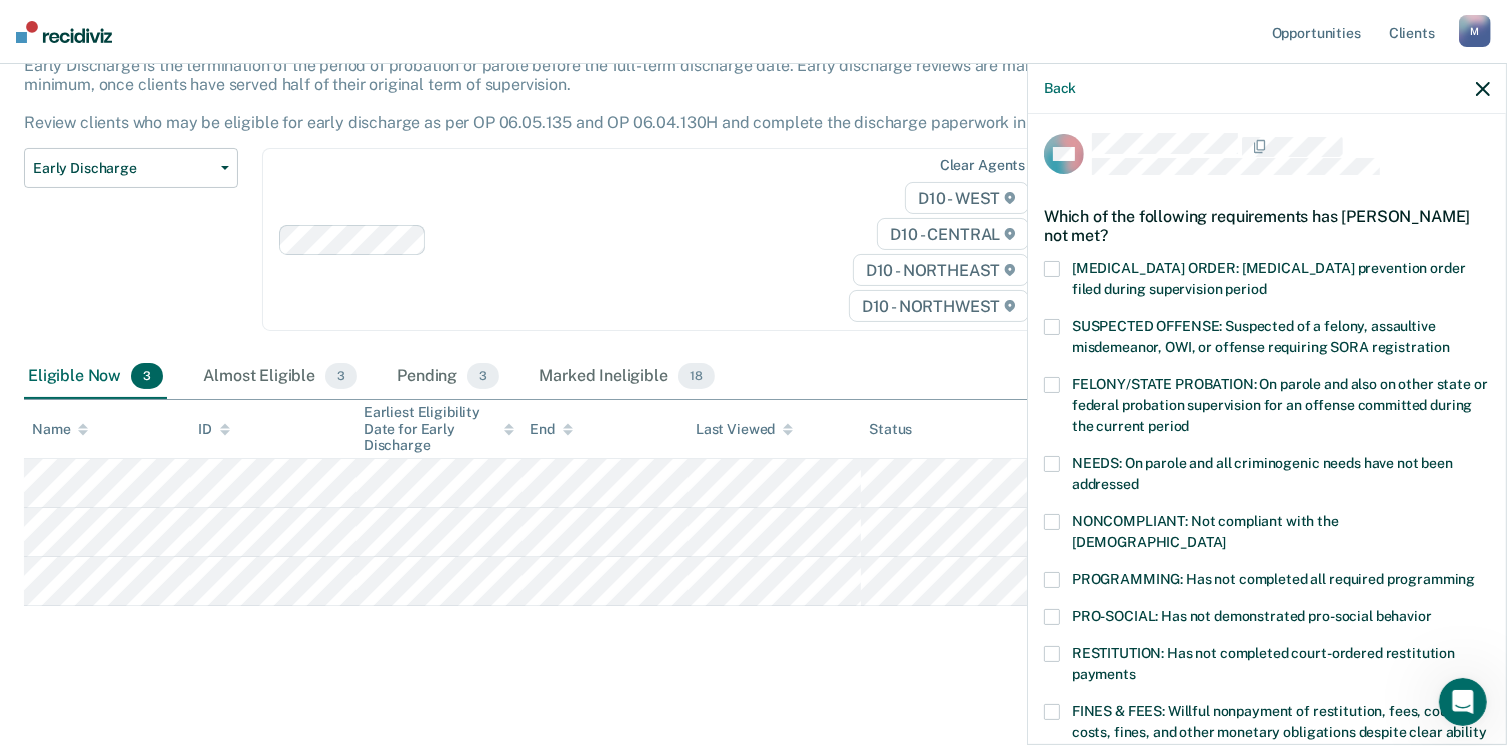click at bounding box center [1052, 580] 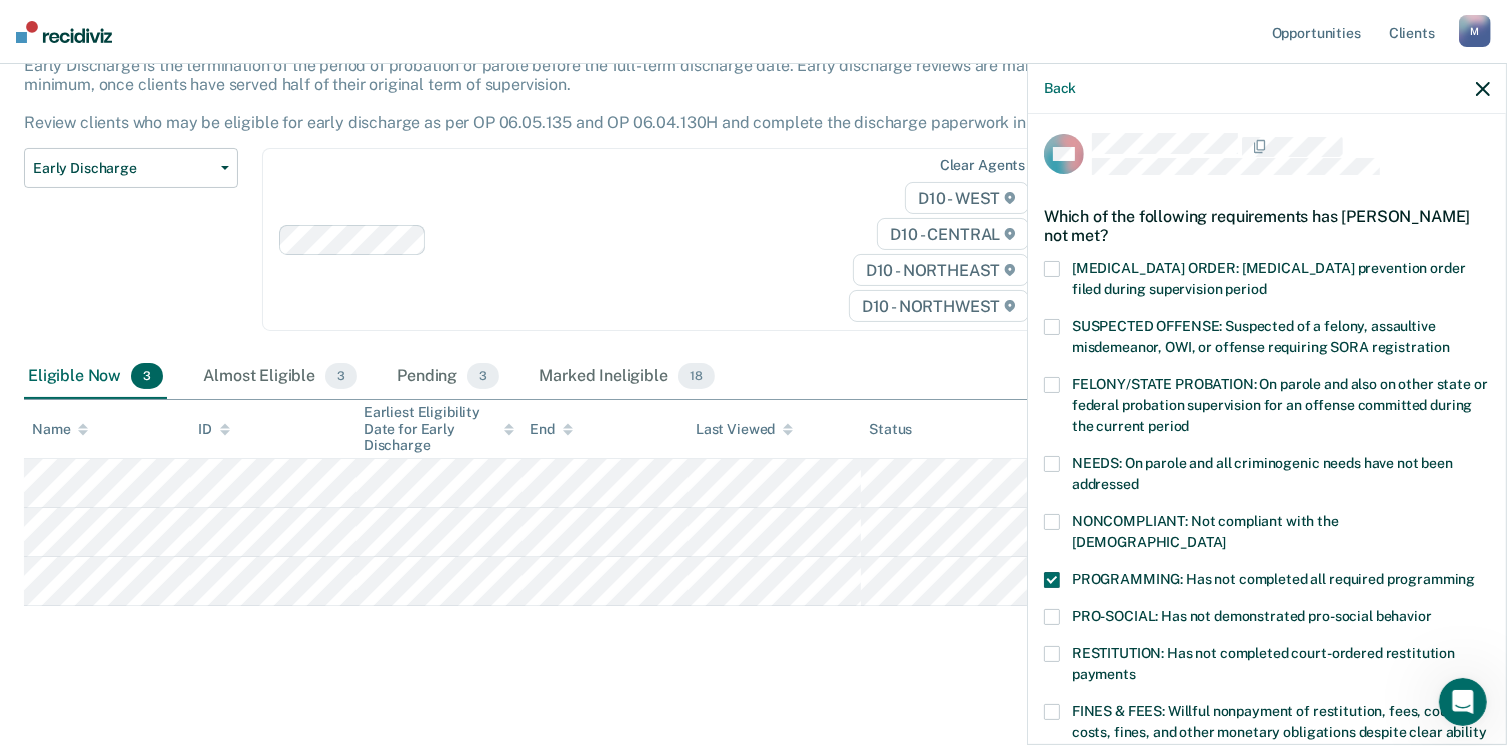 click on "FINES & FEES: Willful nonpayment of restitution, fees, court costs, fines, and other monetary obligations despite clear ability to pay" at bounding box center [1267, 735] 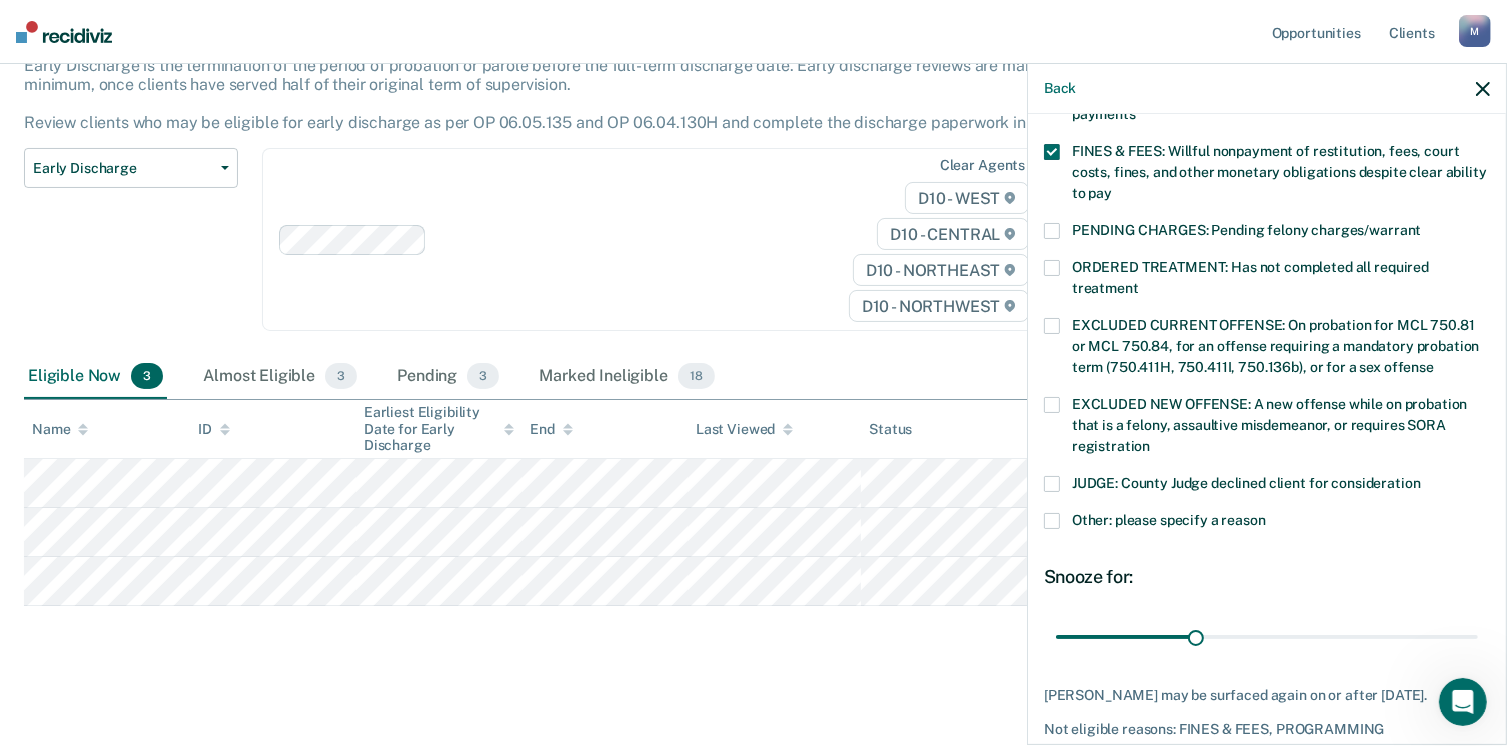 scroll, scrollTop: 647, scrollLeft: 0, axis: vertical 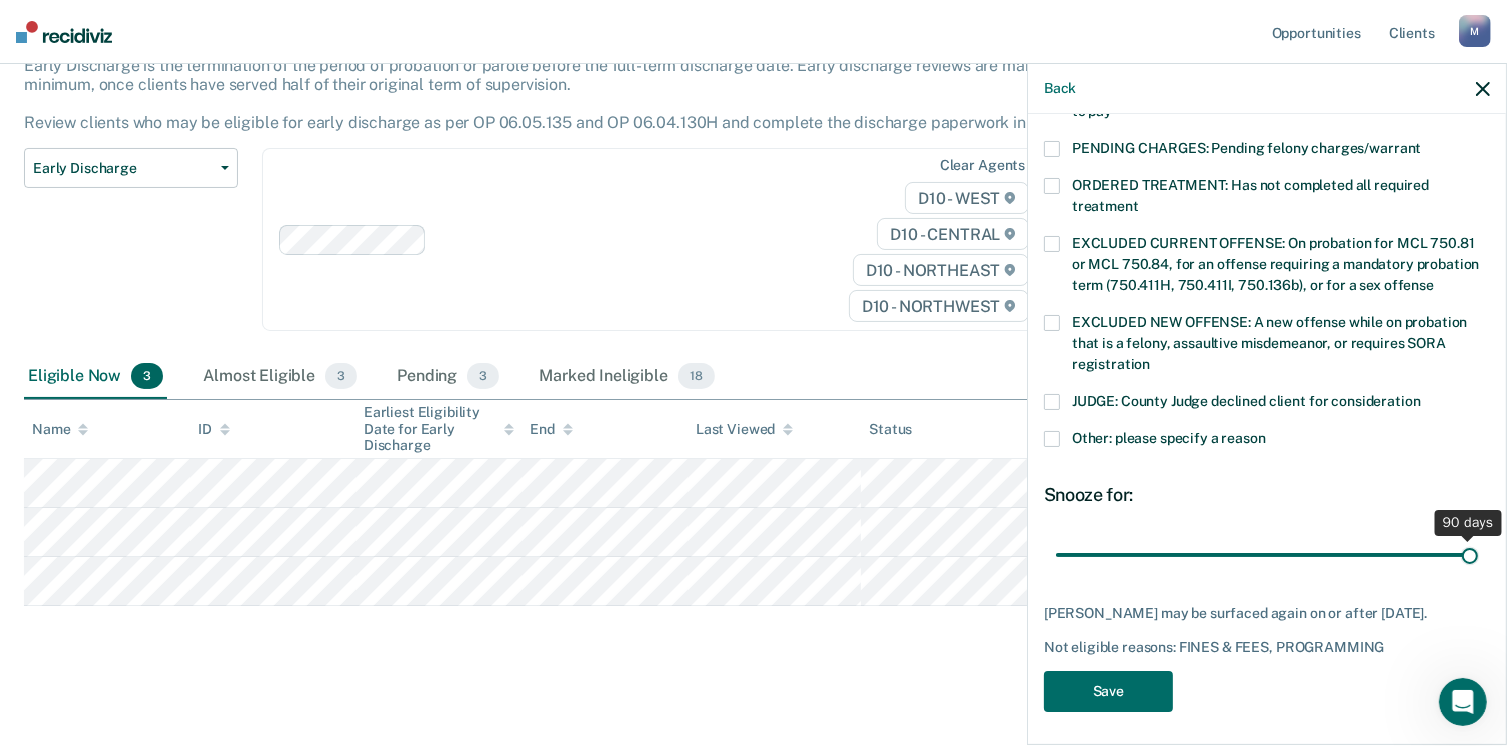 drag, startPoint x: 1188, startPoint y: 533, endPoint x: 1528, endPoint y: 552, distance: 340.53046 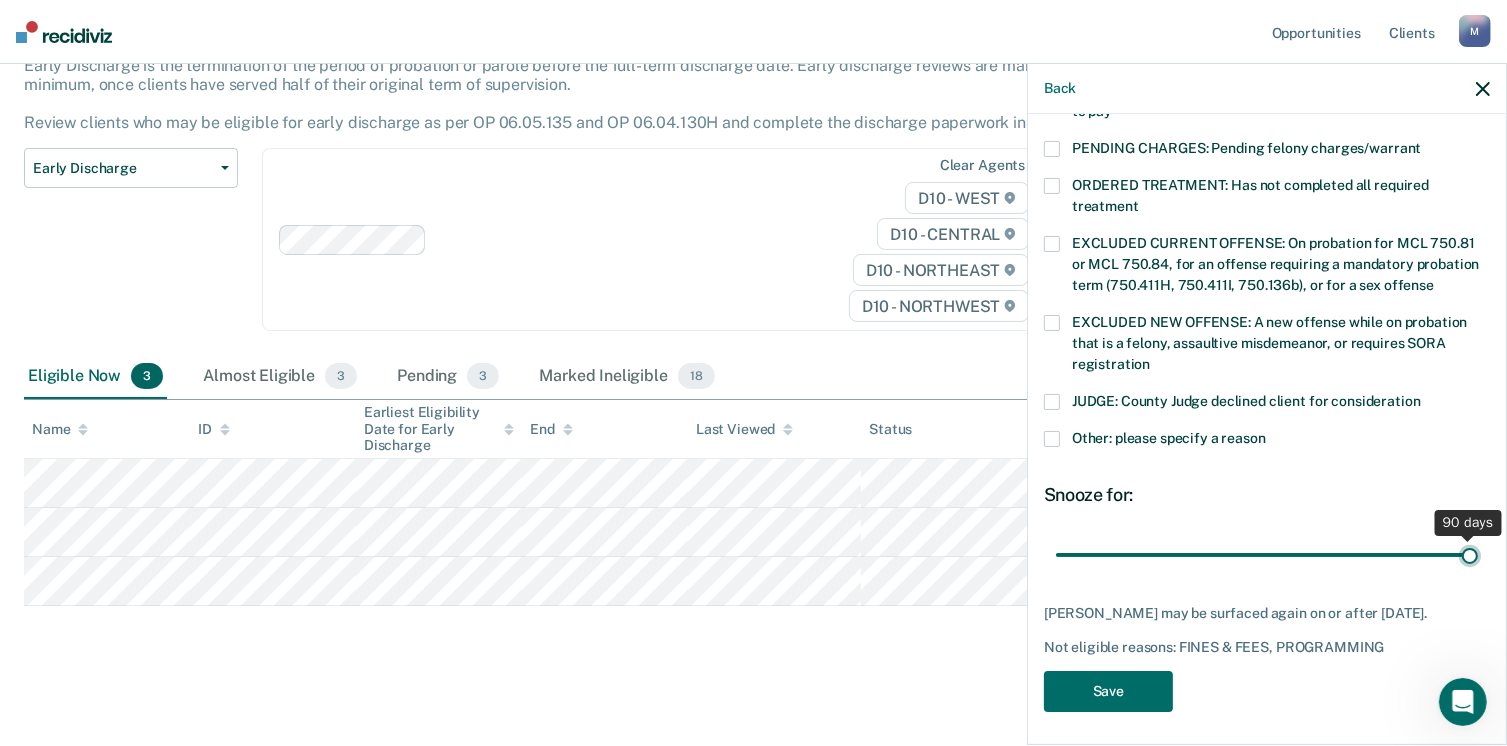 type on "90" 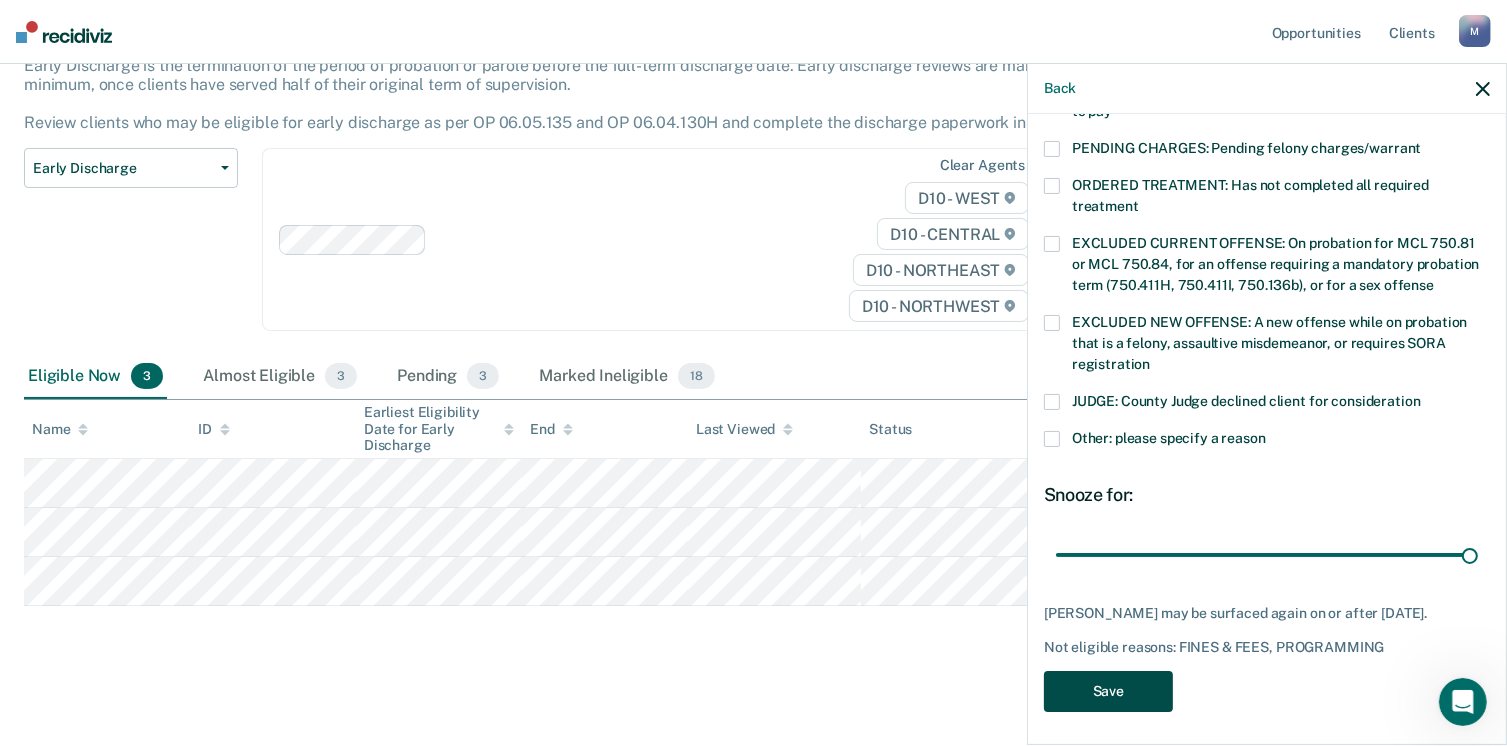 click on "Save" at bounding box center [1108, 691] 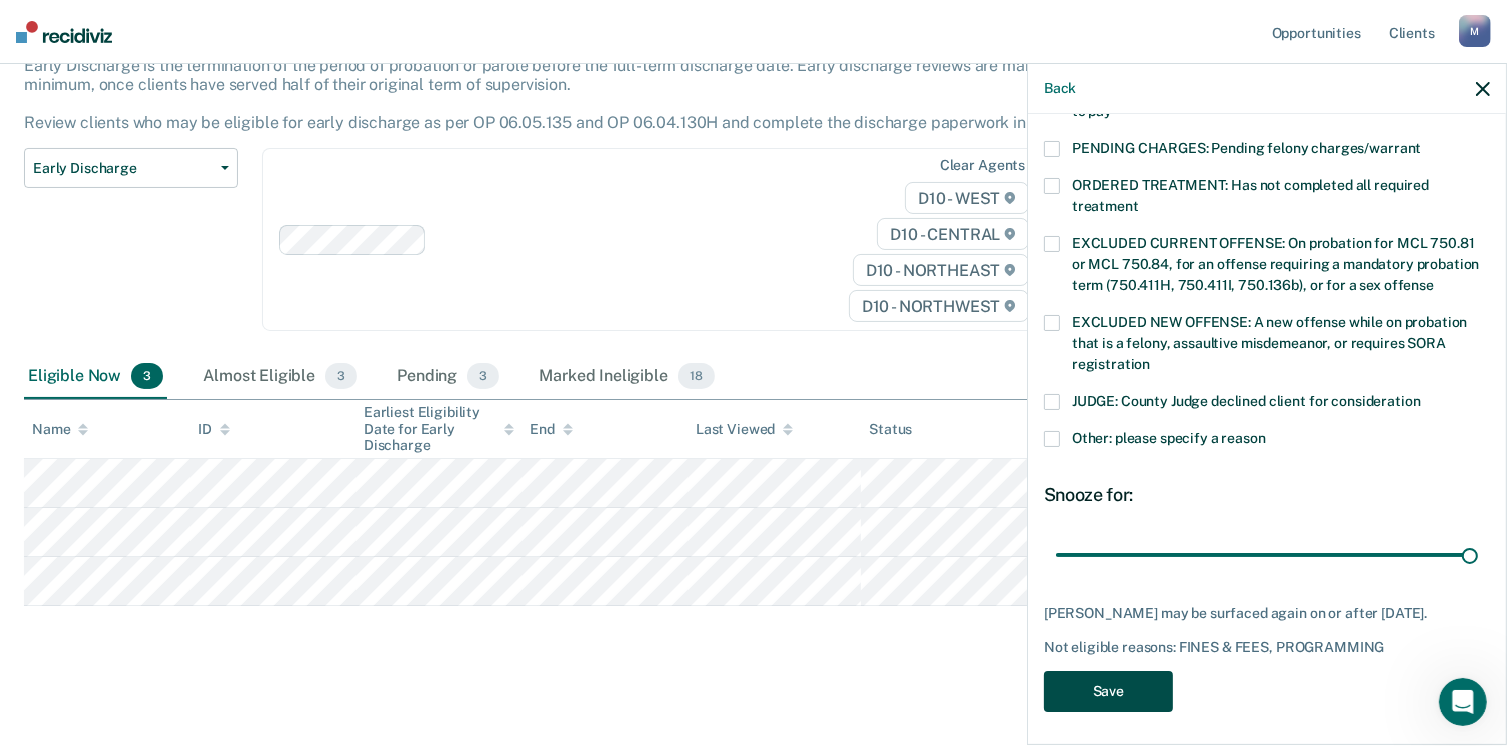 scroll, scrollTop: 92, scrollLeft: 0, axis: vertical 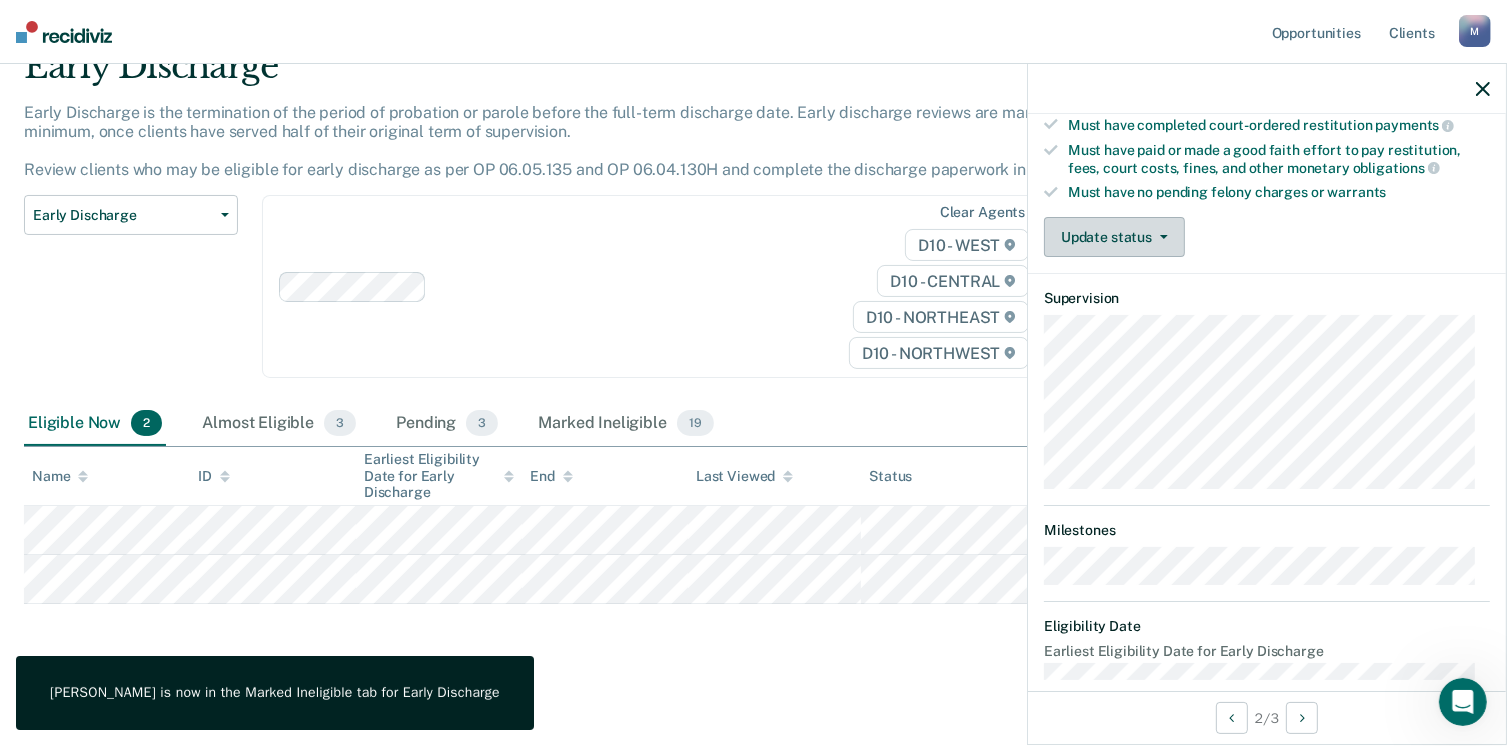 click on "Update status" at bounding box center [1114, 237] 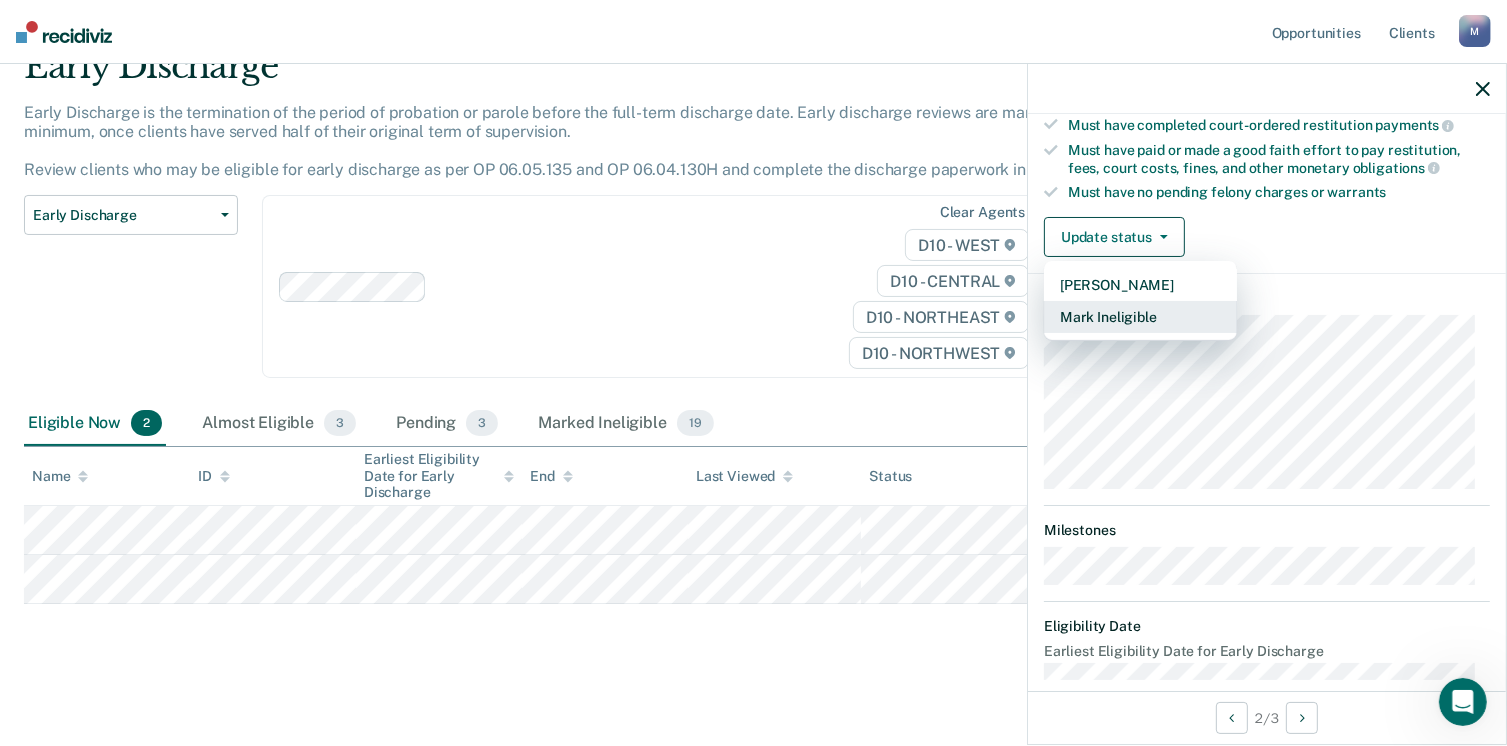 click on "Mark Ineligible" at bounding box center (1140, 317) 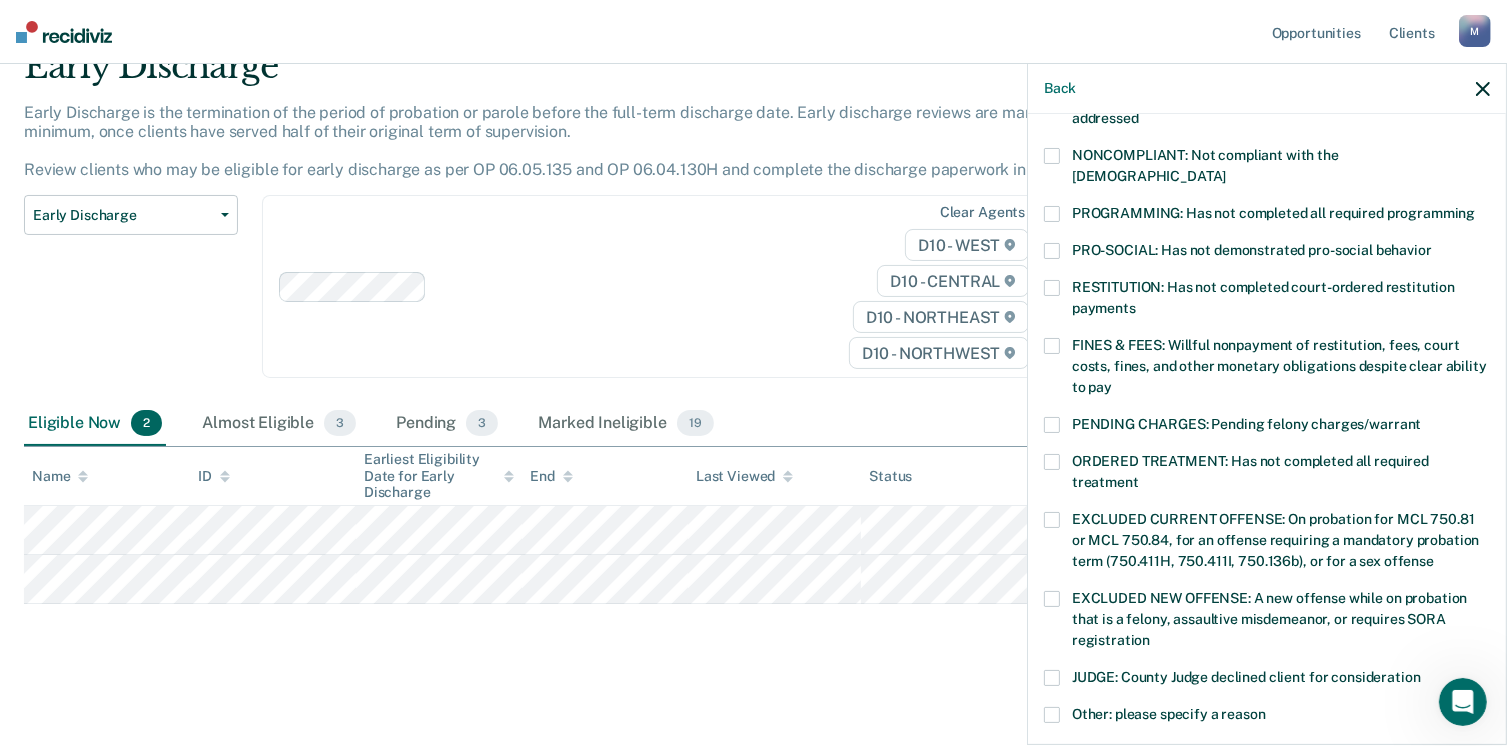 click at bounding box center (1052, 346) 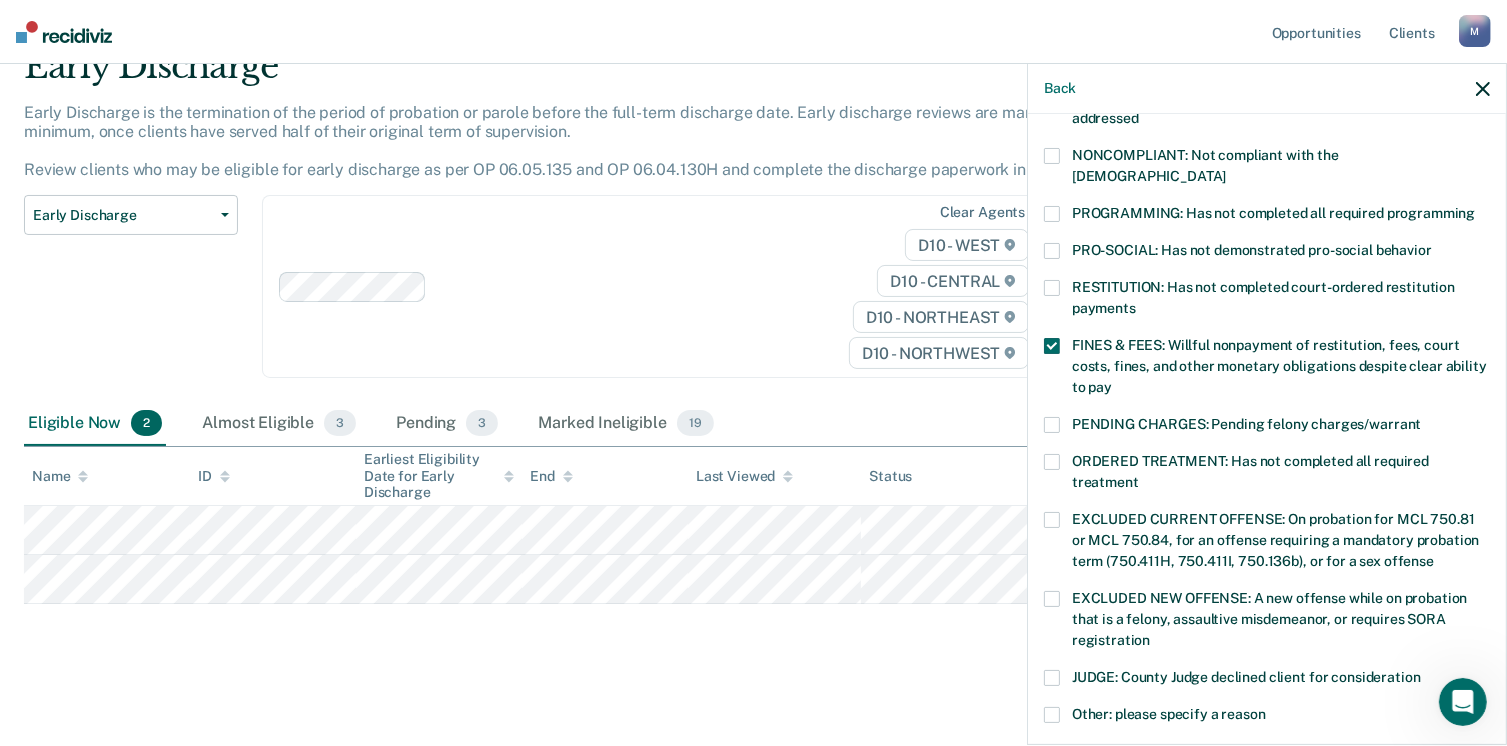 click at bounding box center [1052, 214] 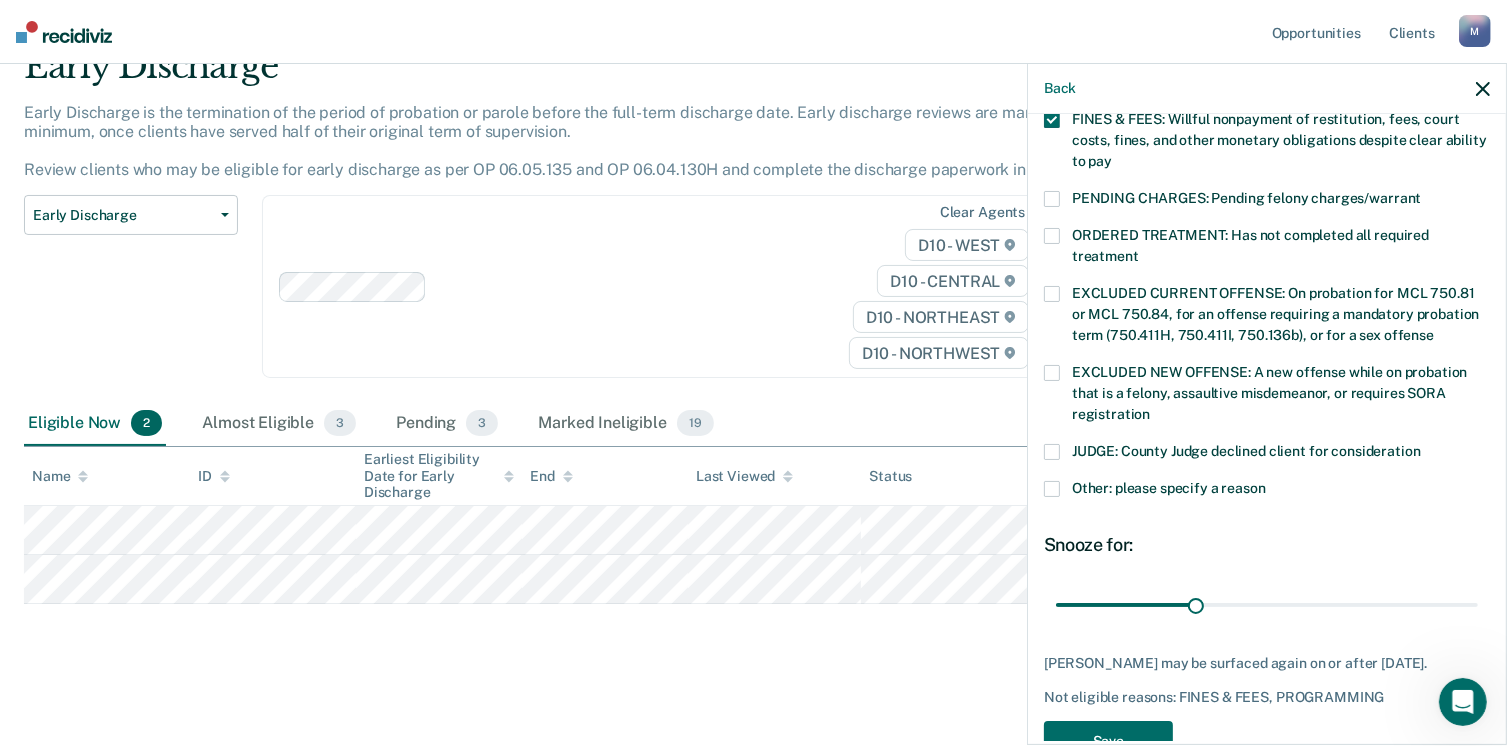 scroll, scrollTop: 624, scrollLeft: 0, axis: vertical 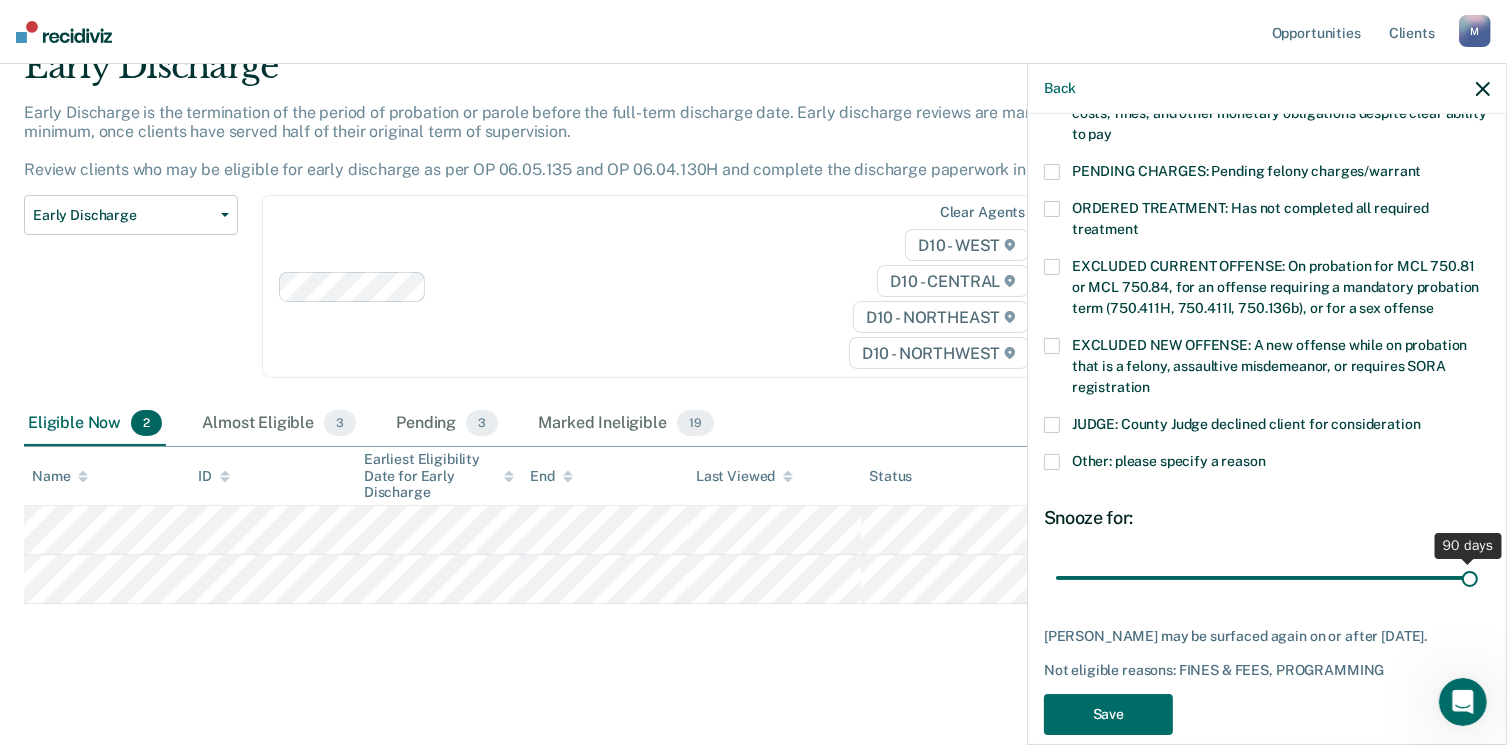 drag, startPoint x: 1192, startPoint y: 554, endPoint x: 1528, endPoint y: 521, distance: 337.61664 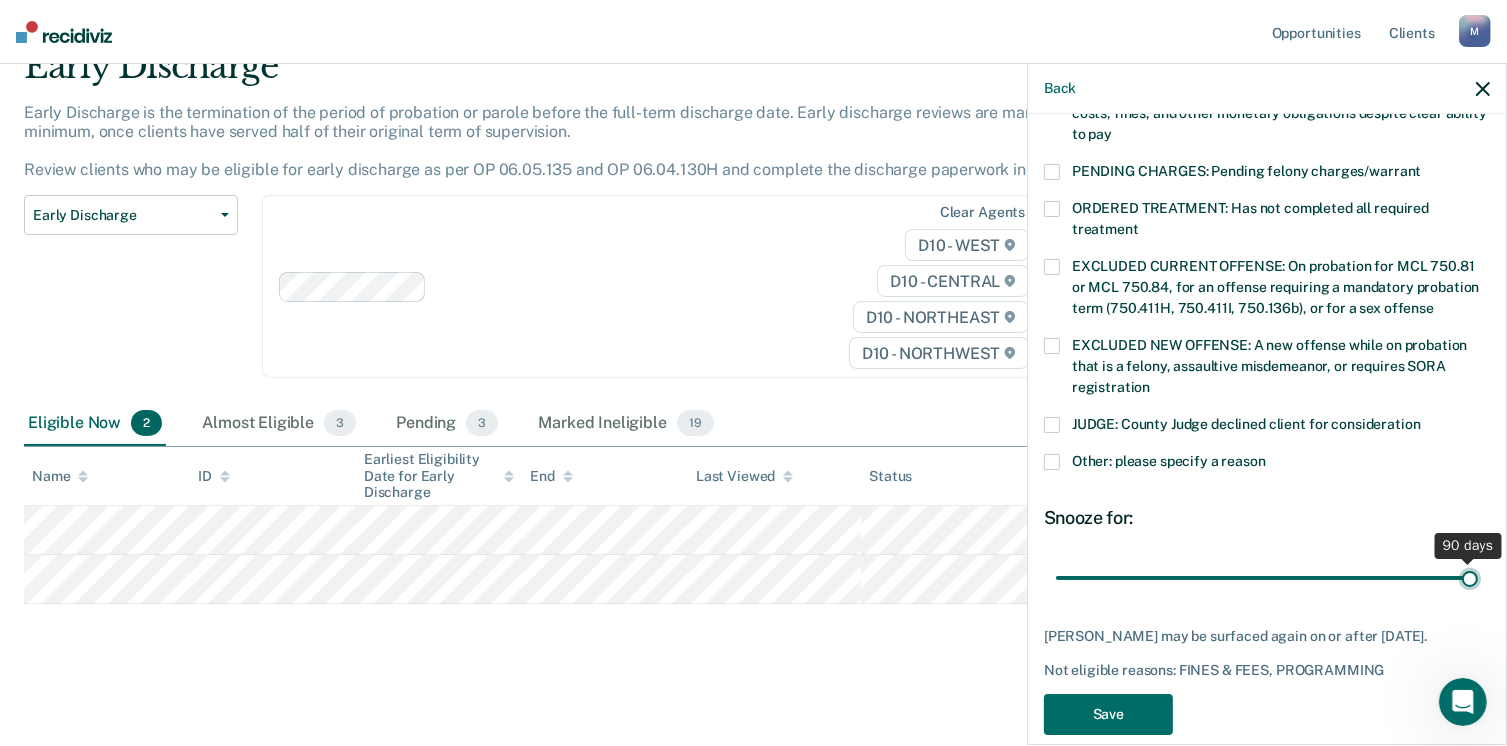 type on "90" 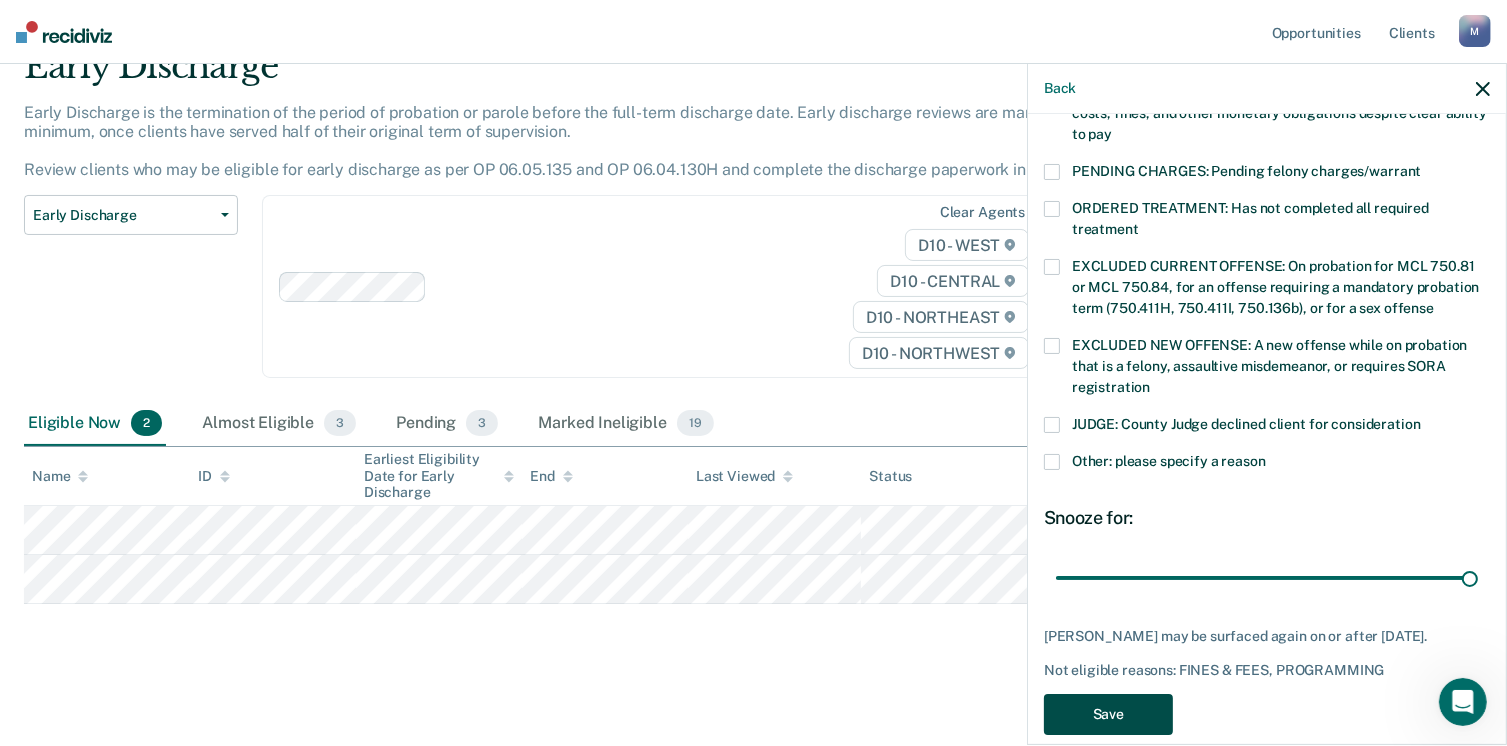 click on "Save" at bounding box center [1108, 714] 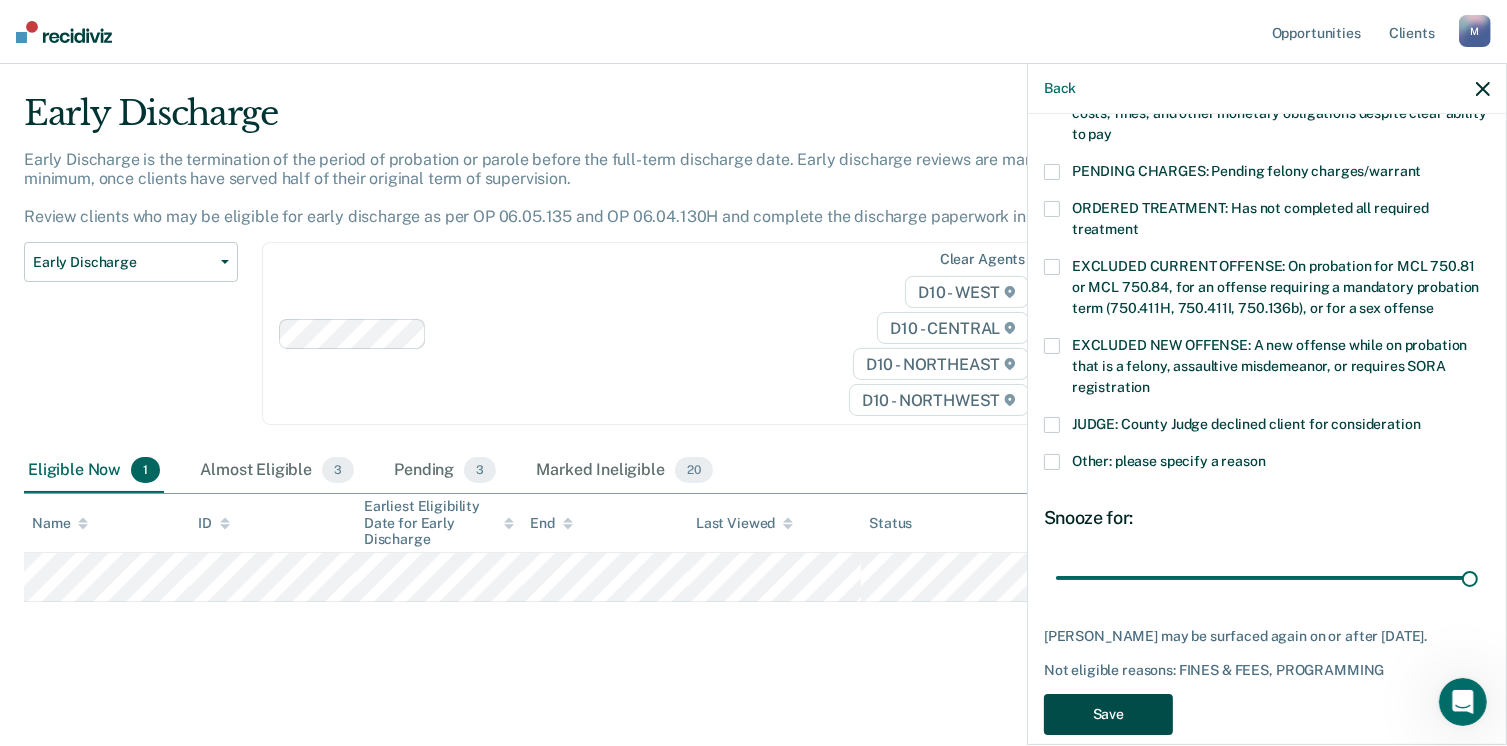 scroll, scrollTop: 42, scrollLeft: 0, axis: vertical 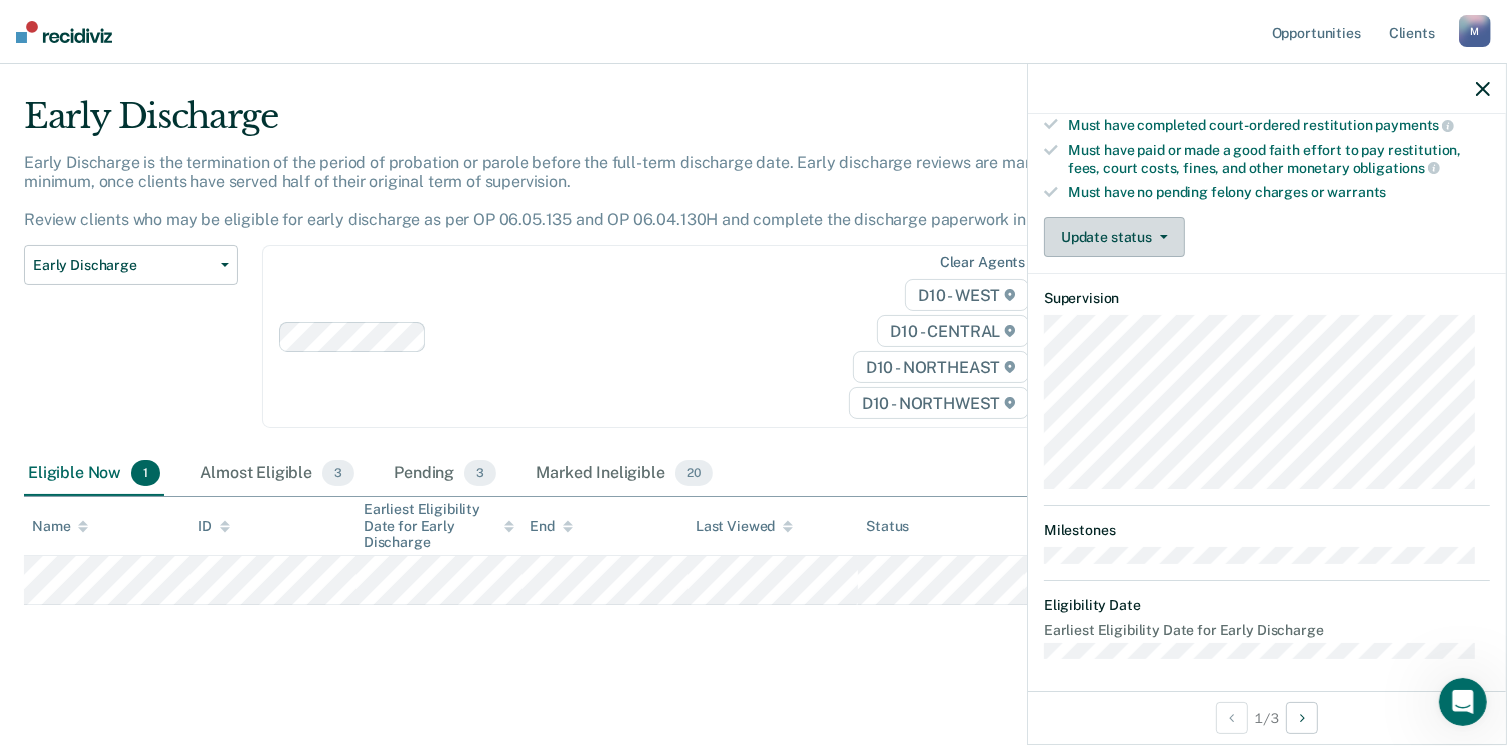 click on "Update status" at bounding box center [1114, 237] 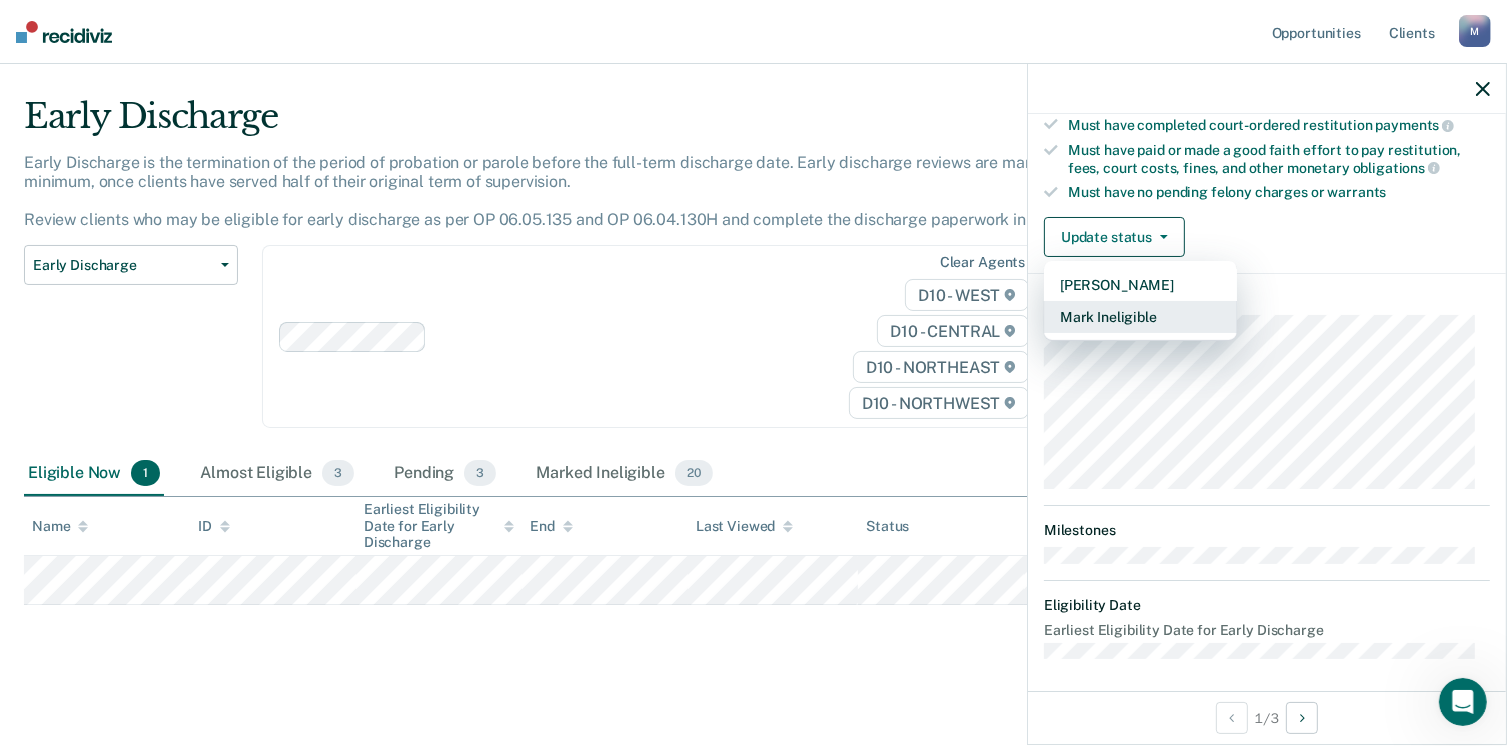 click on "Mark Ineligible" at bounding box center [1140, 317] 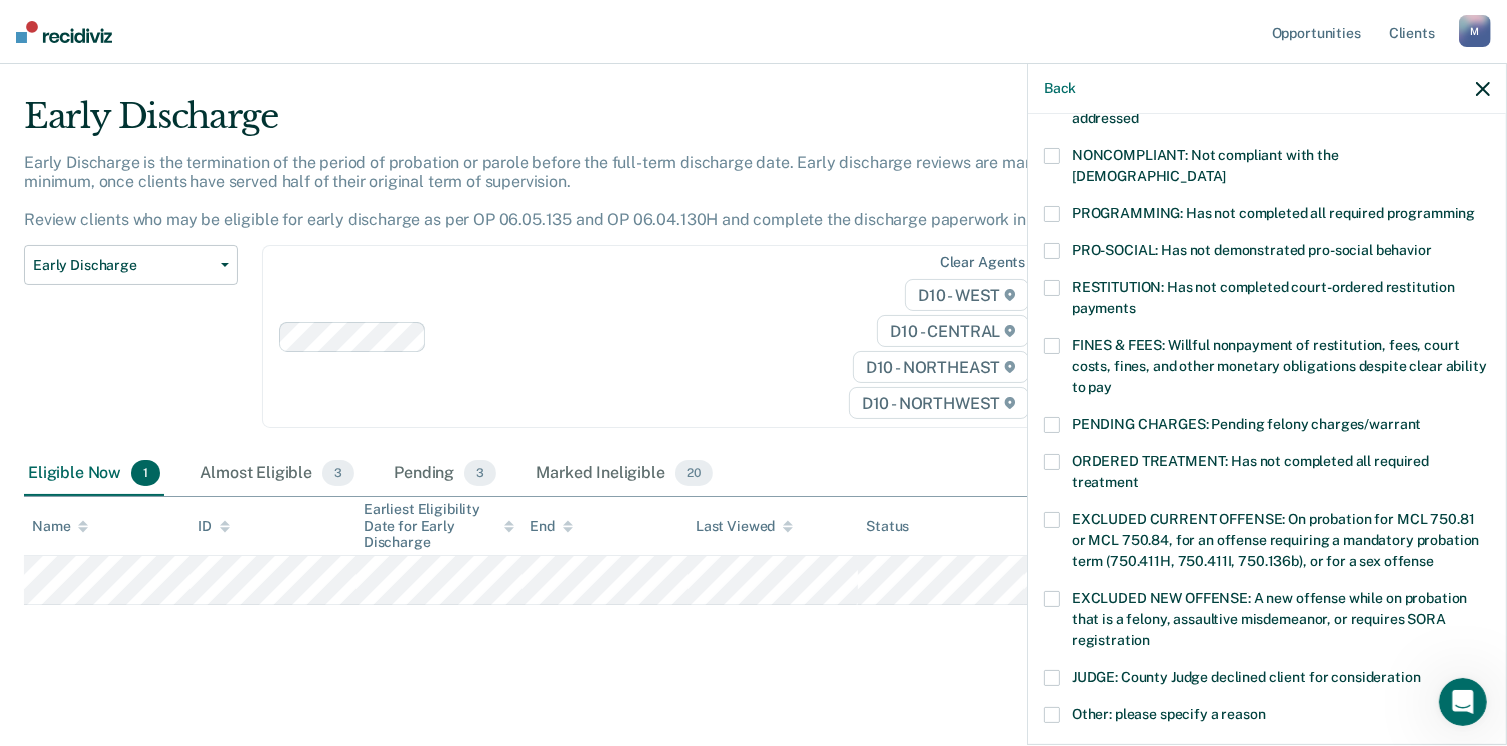 click at bounding box center [1052, 346] 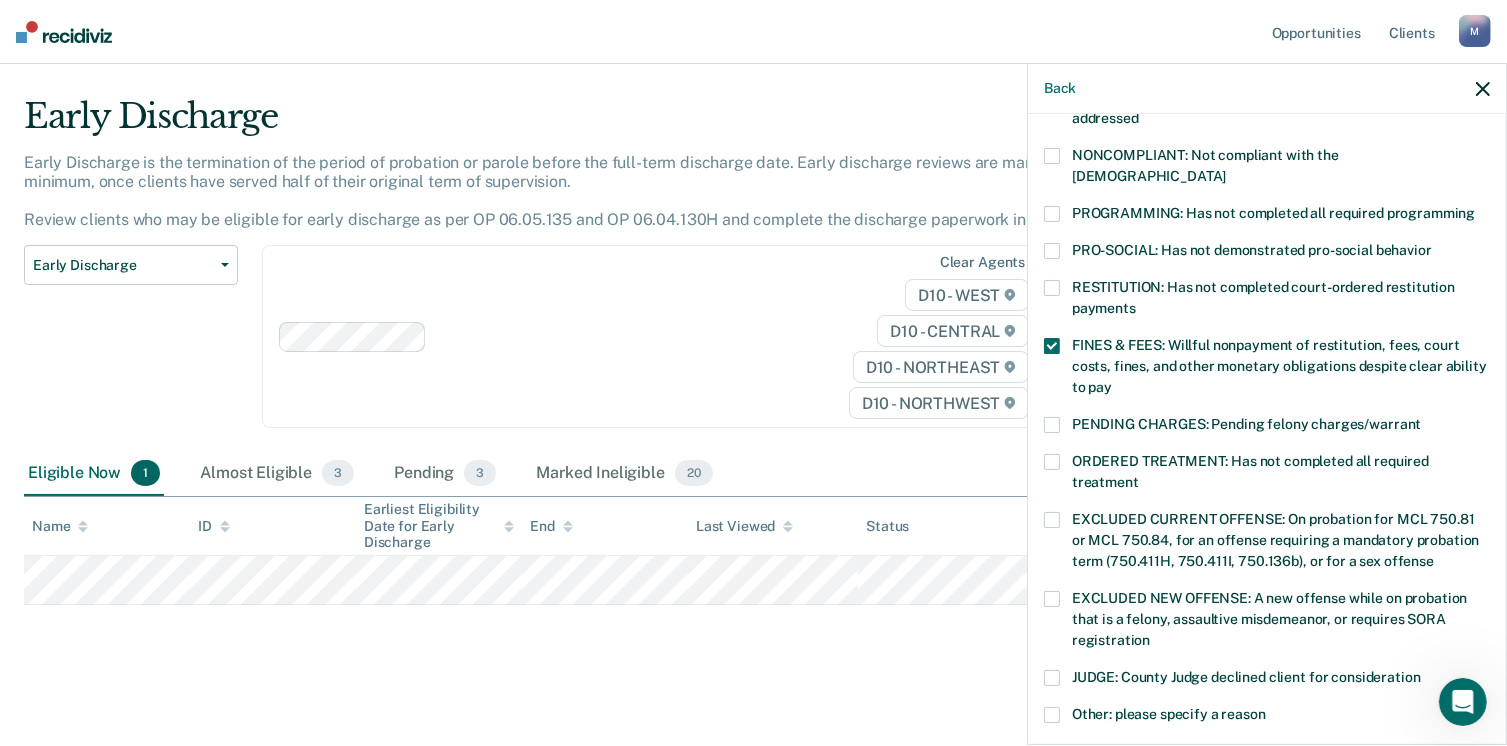 click at bounding box center [1052, 214] 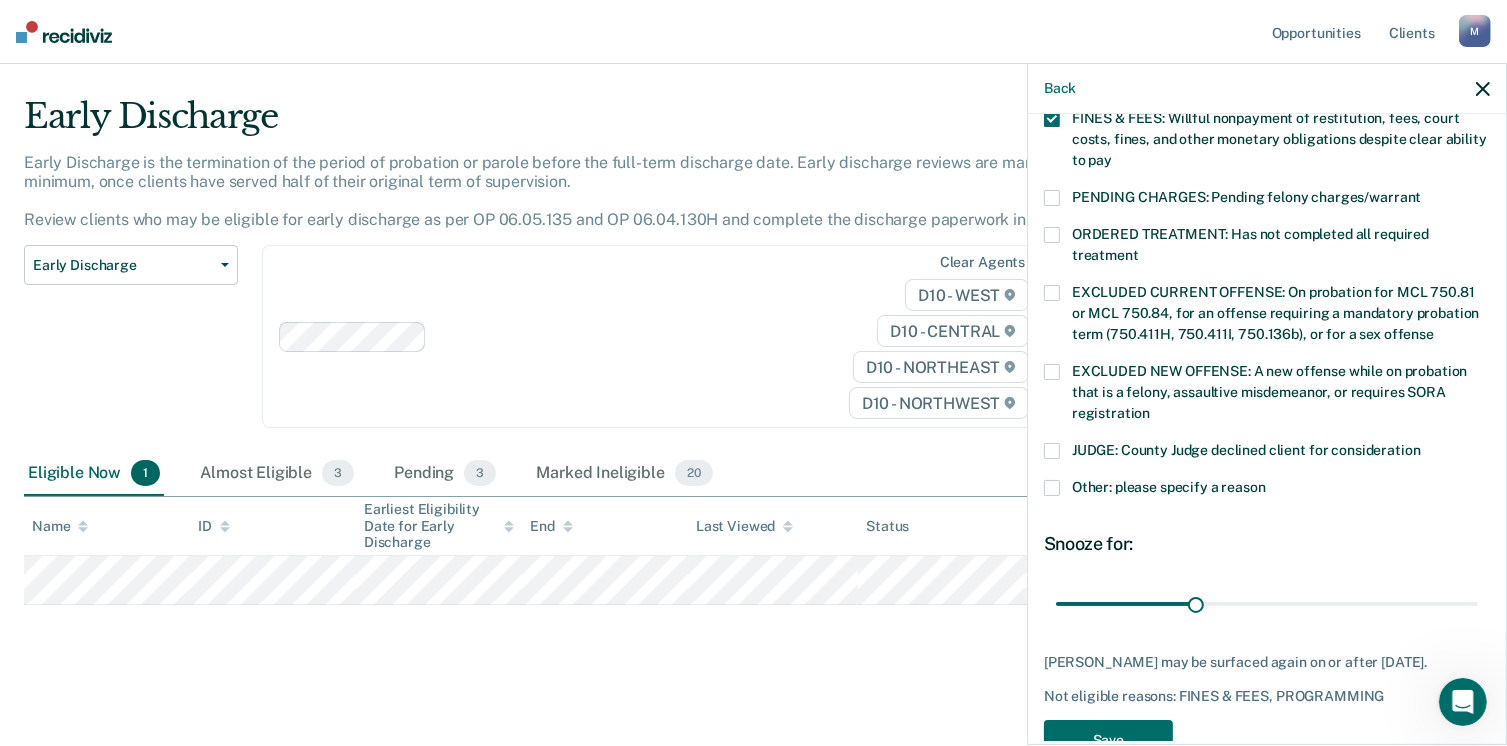 scroll, scrollTop: 647, scrollLeft: 0, axis: vertical 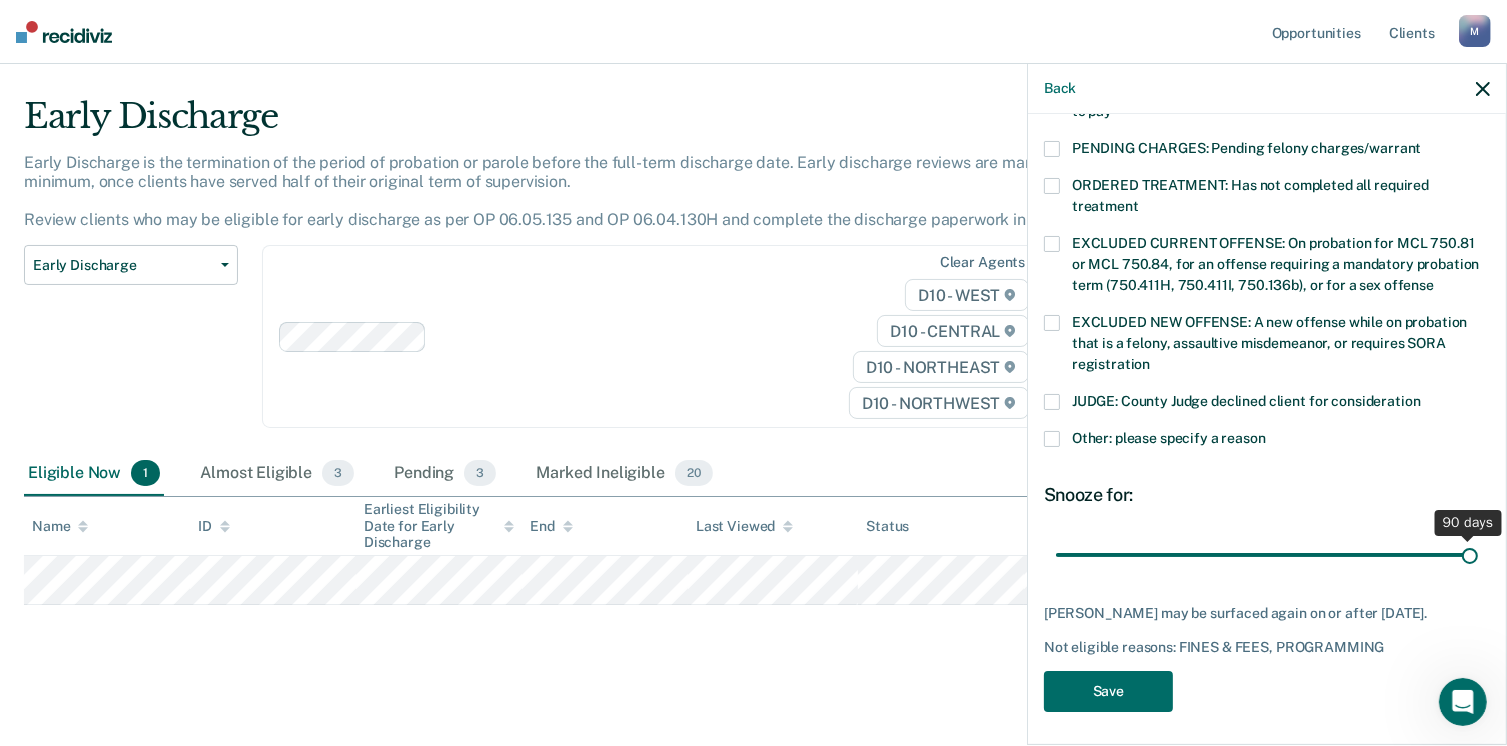 drag, startPoint x: 1191, startPoint y: 531, endPoint x: 1528, endPoint y: 538, distance: 337.0727 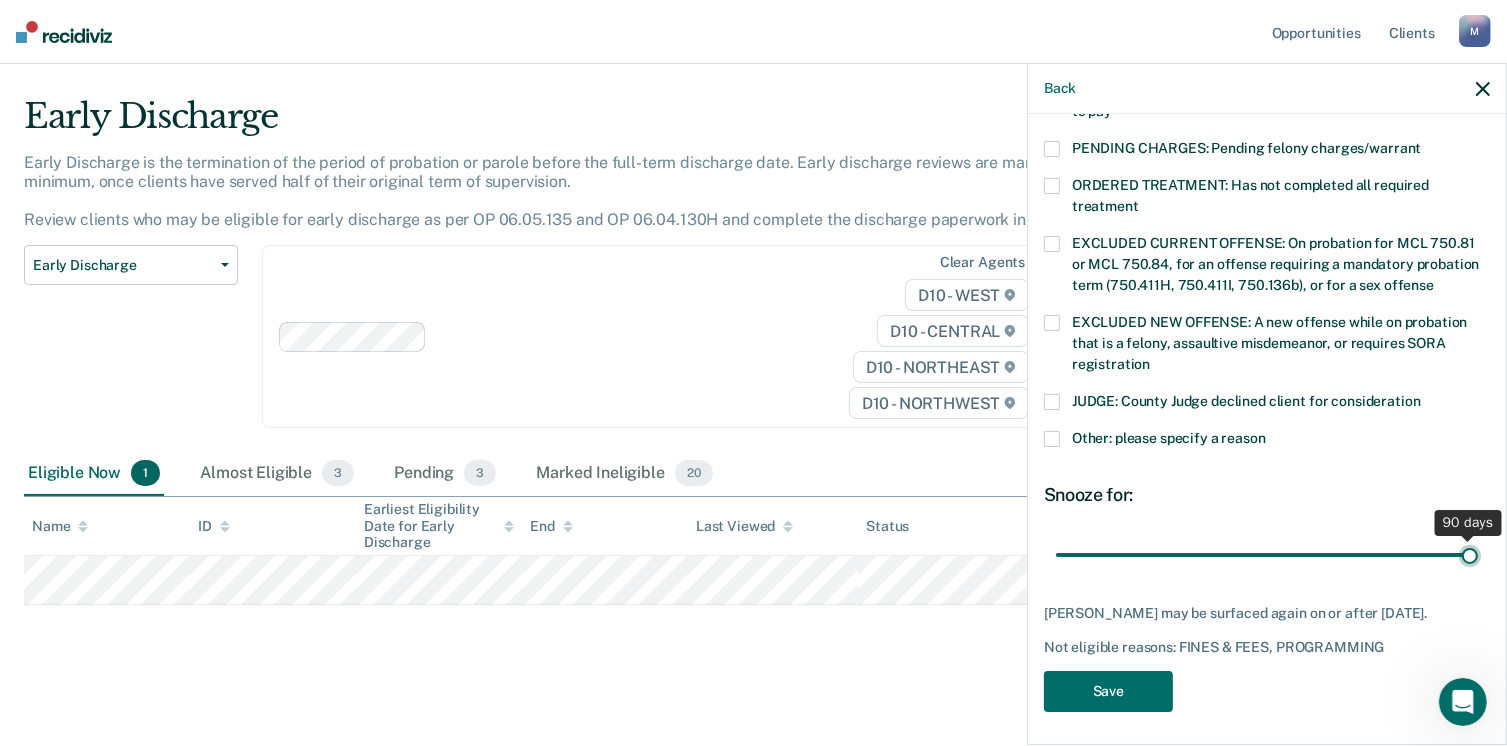 type on "90" 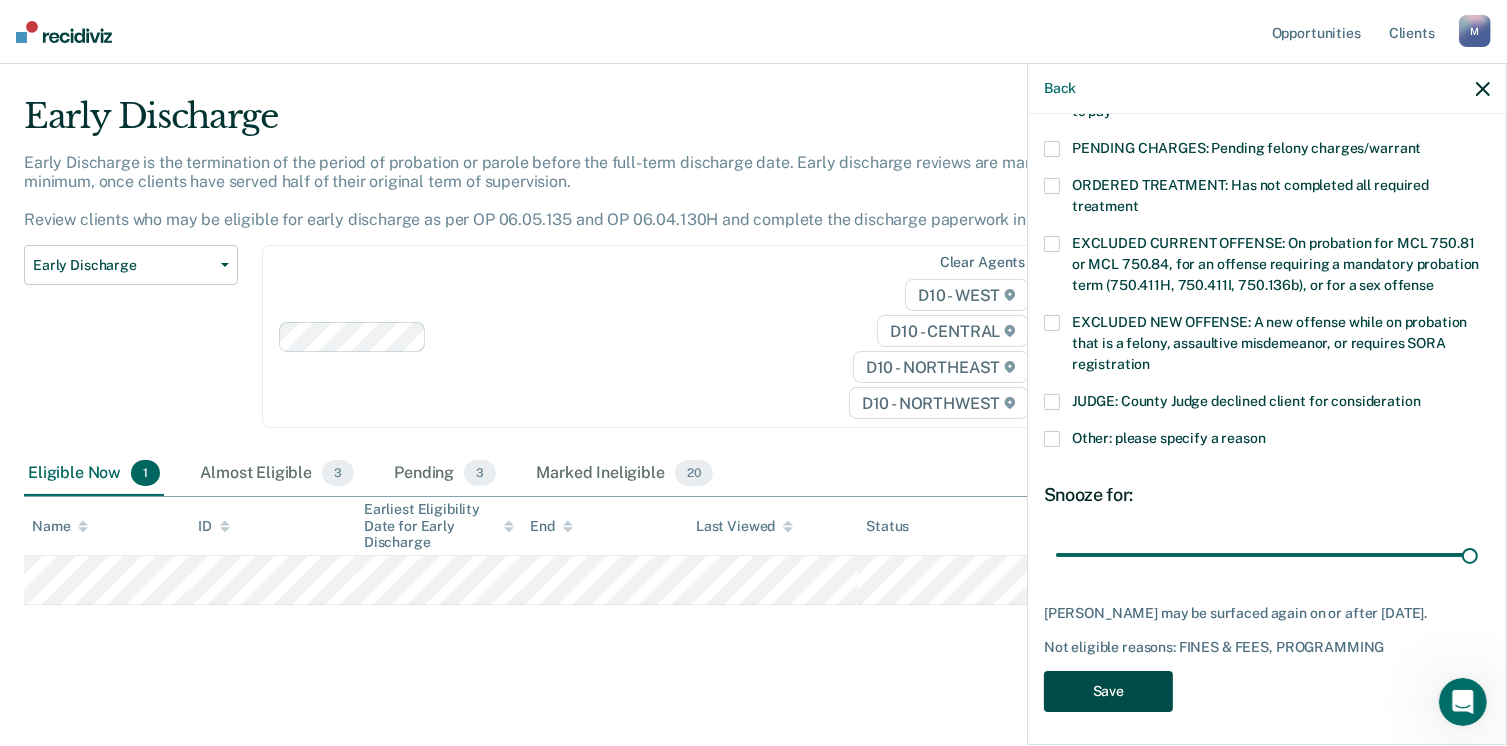 click on "Save" at bounding box center [1108, 691] 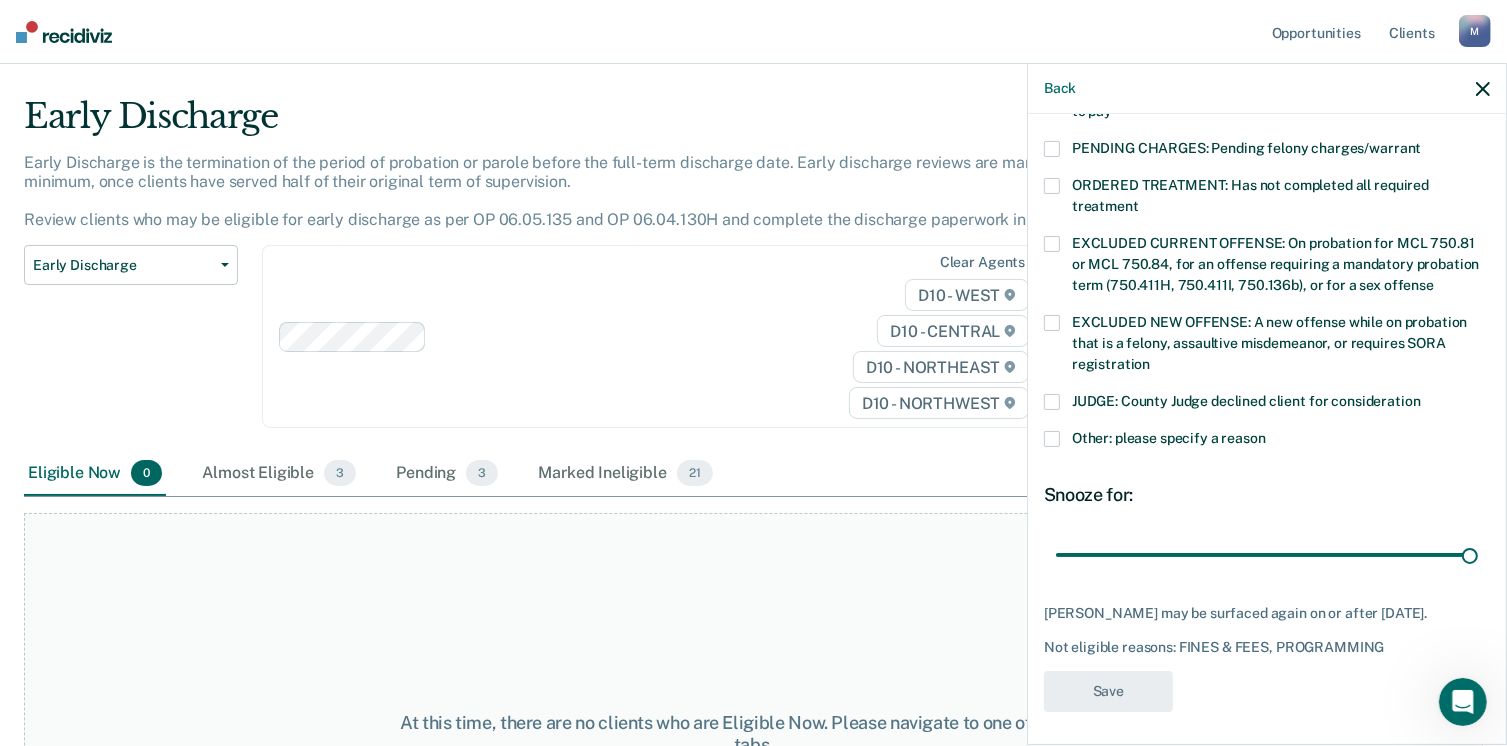 scroll, scrollTop: 519, scrollLeft: 0, axis: vertical 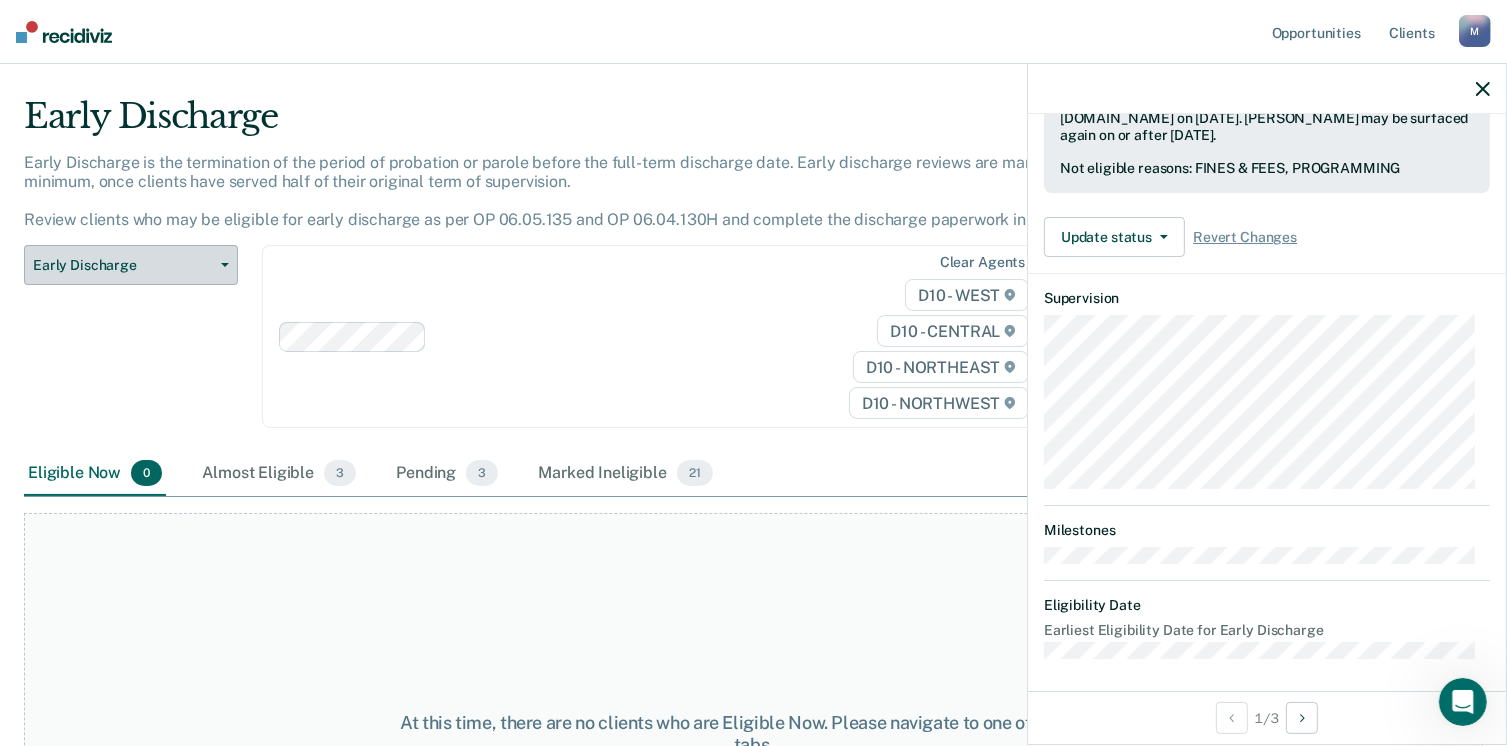 click on "Early Discharge" at bounding box center [123, 265] 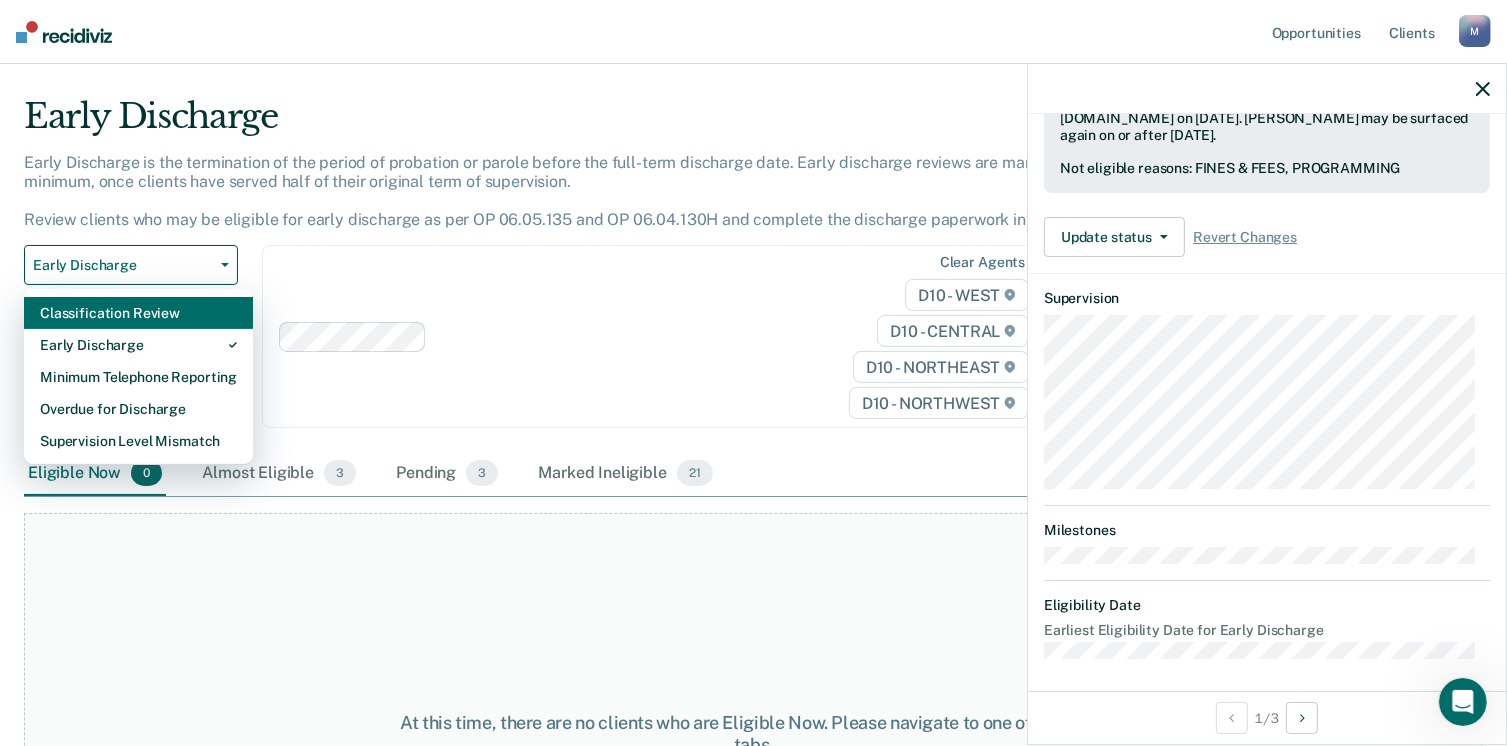 click on "Classification Review" at bounding box center [138, 313] 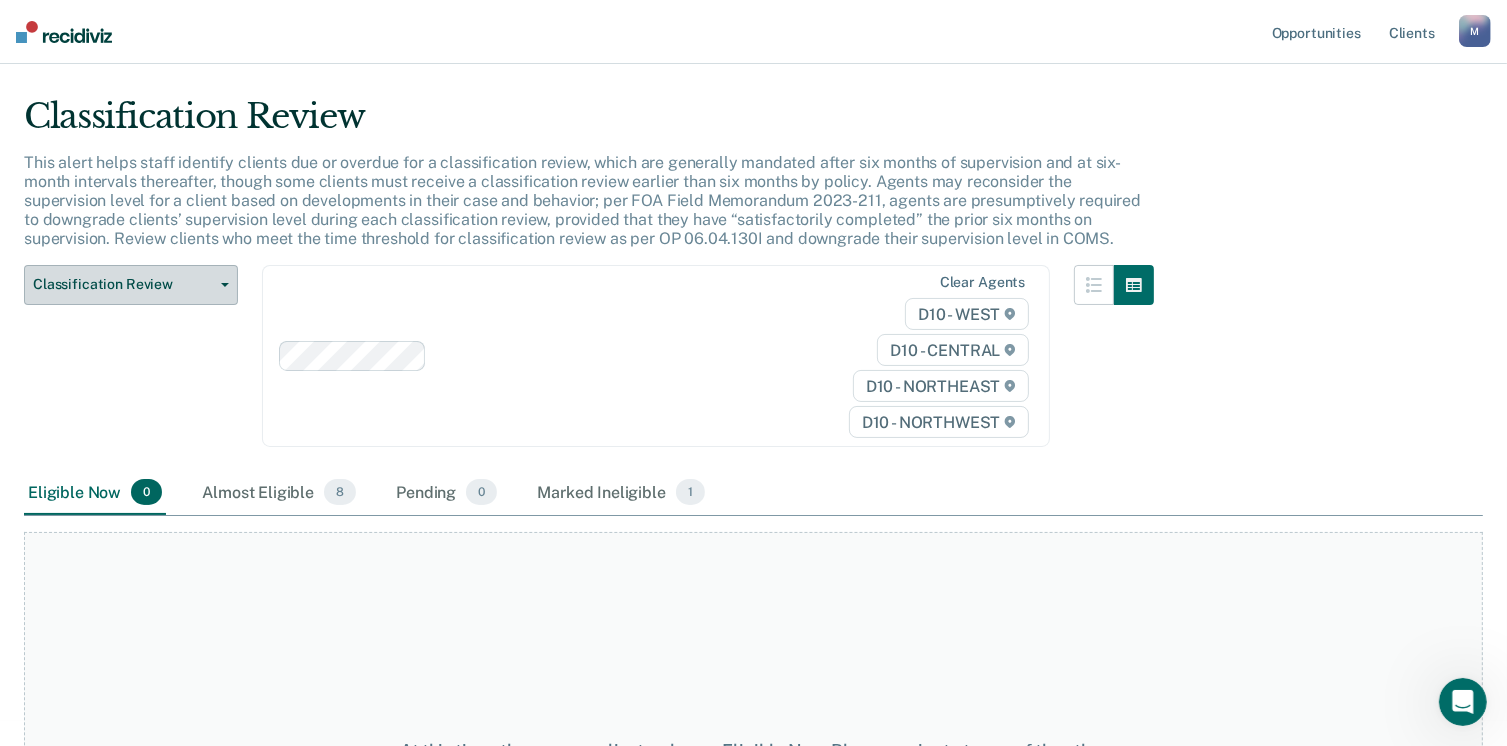 scroll, scrollTop: 0, scrollLeft: 0, axis: both 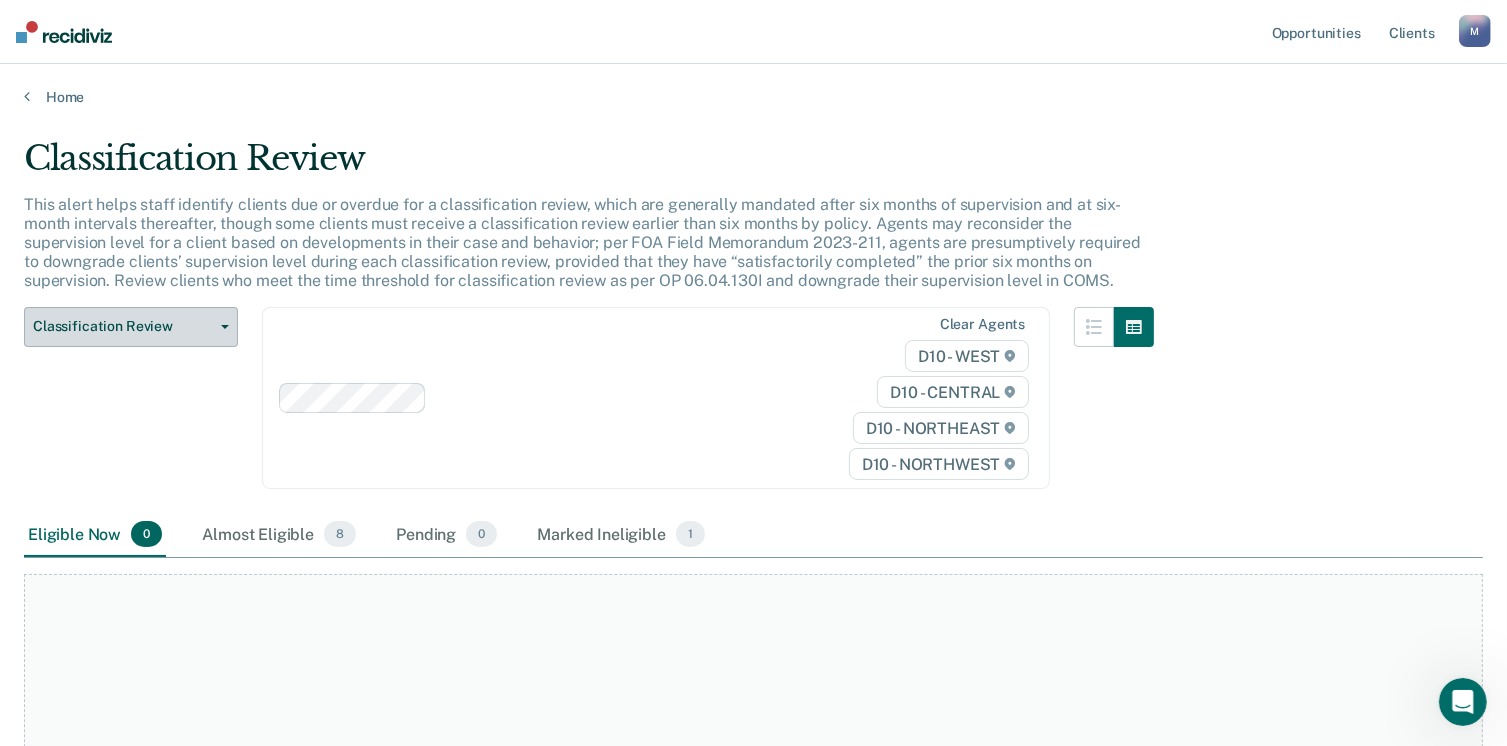 click on "Classification Review" at bounding box center (123, 326) 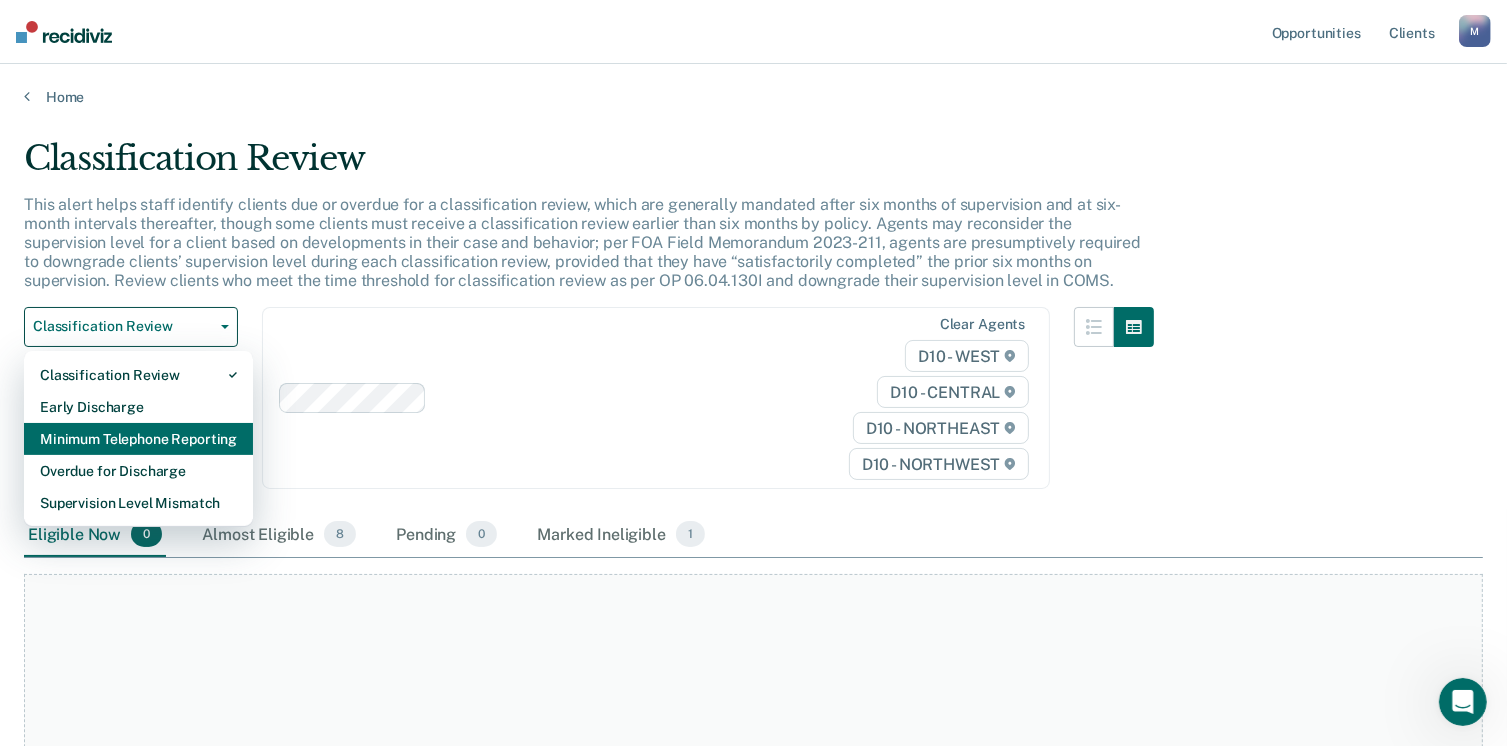 click on "Minimum Telephone Reporting" at bounding box center (138, 439) 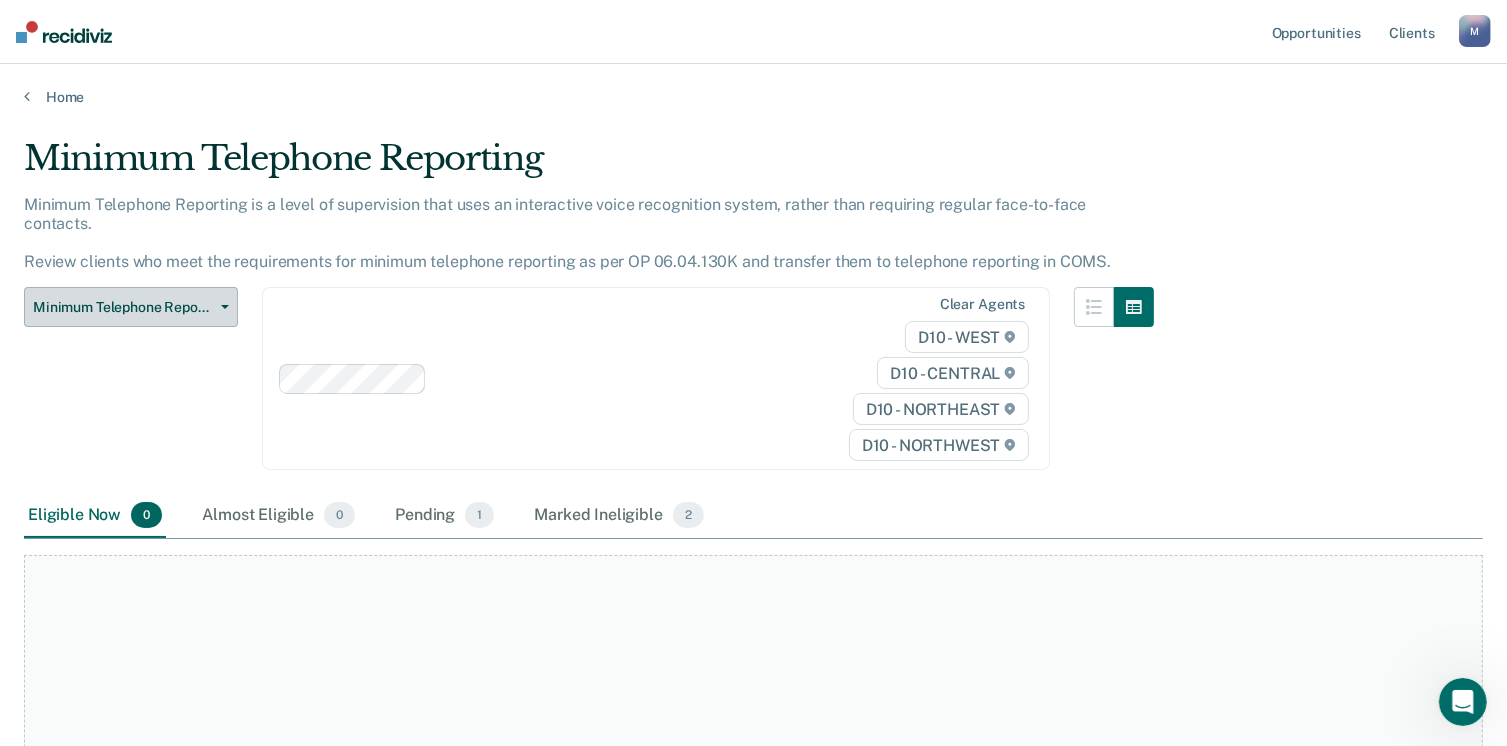 click on "Minimum Telephone Reporting" at bounding box center (123, 307) 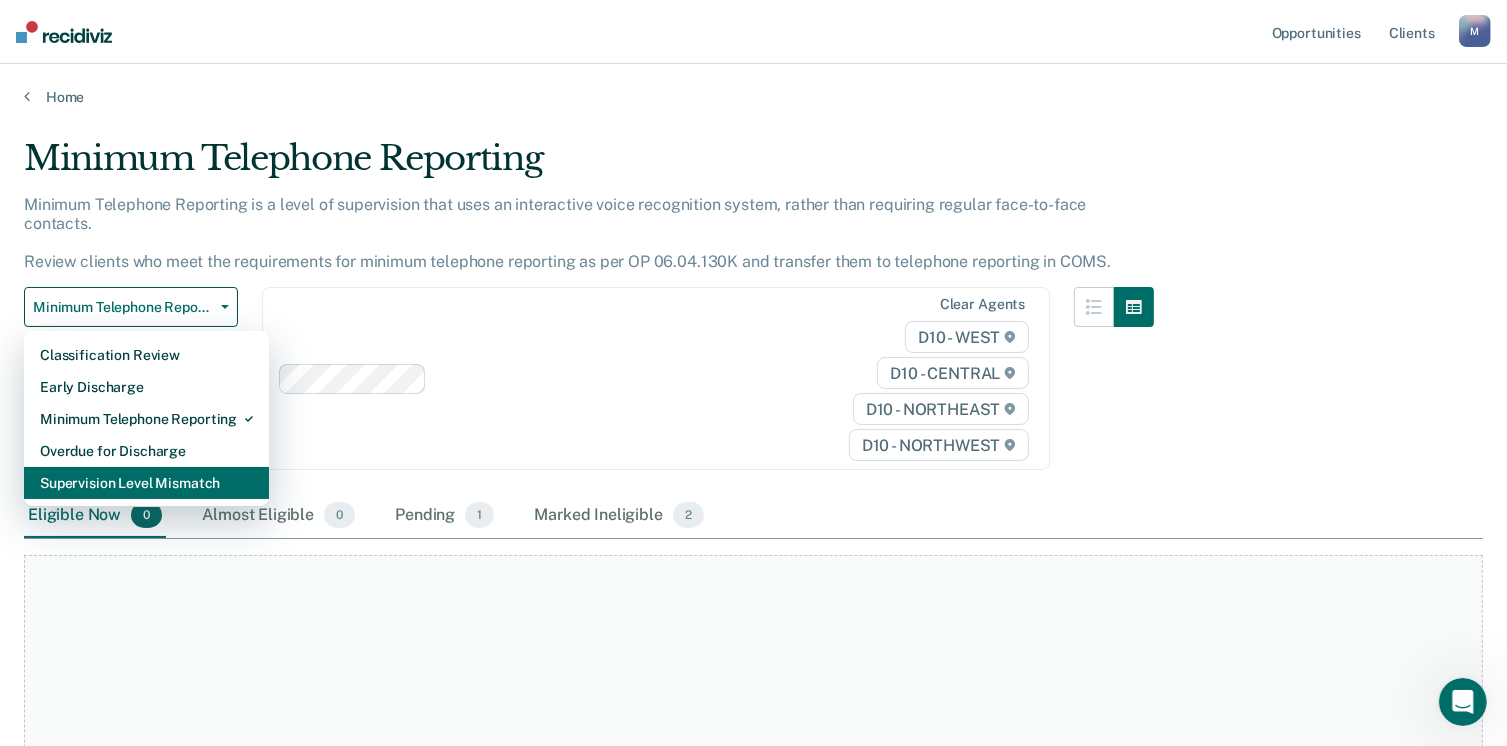 click on "Supervision Level Mismatch" at bounding box center (146, 483) 